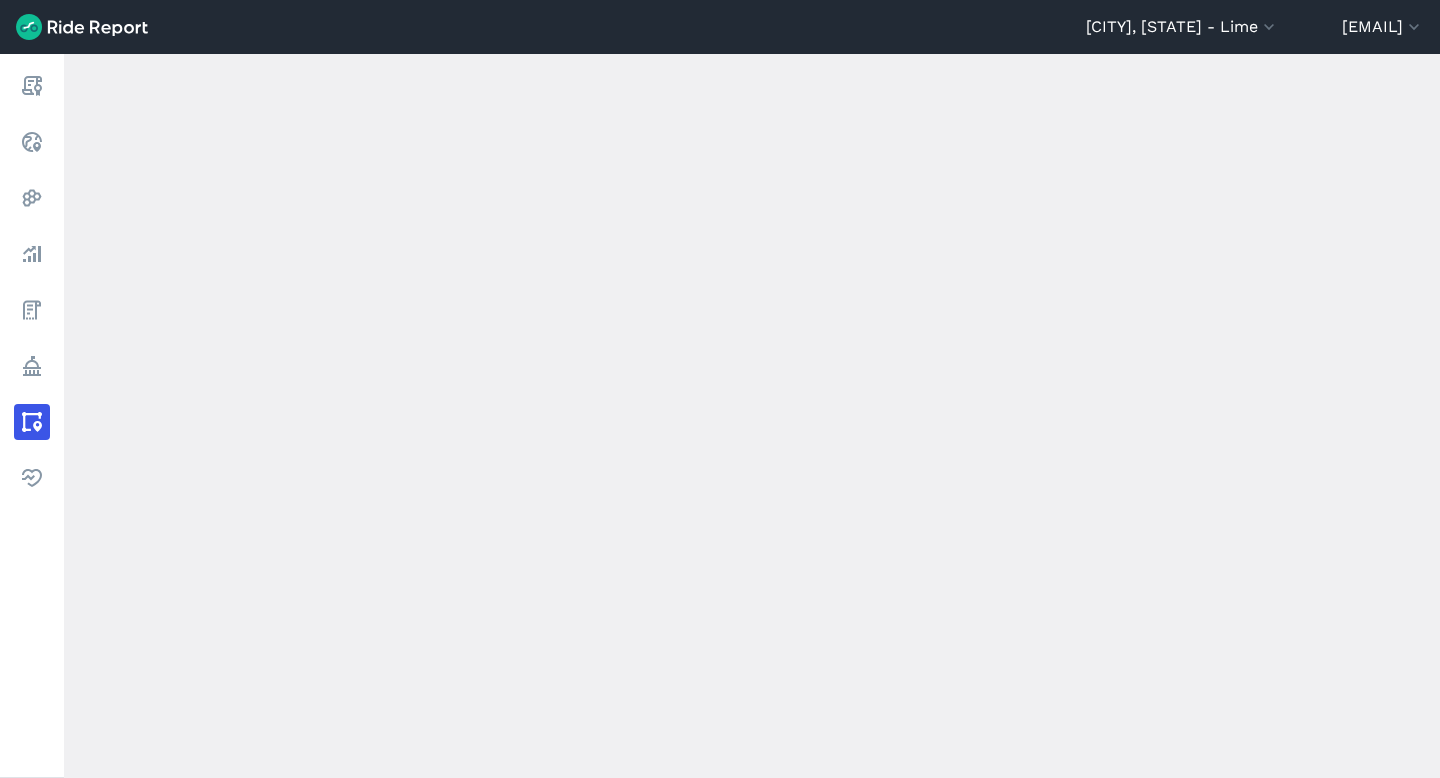 scroll, scrollTop: 0, scrollLeft: 0, axis: both 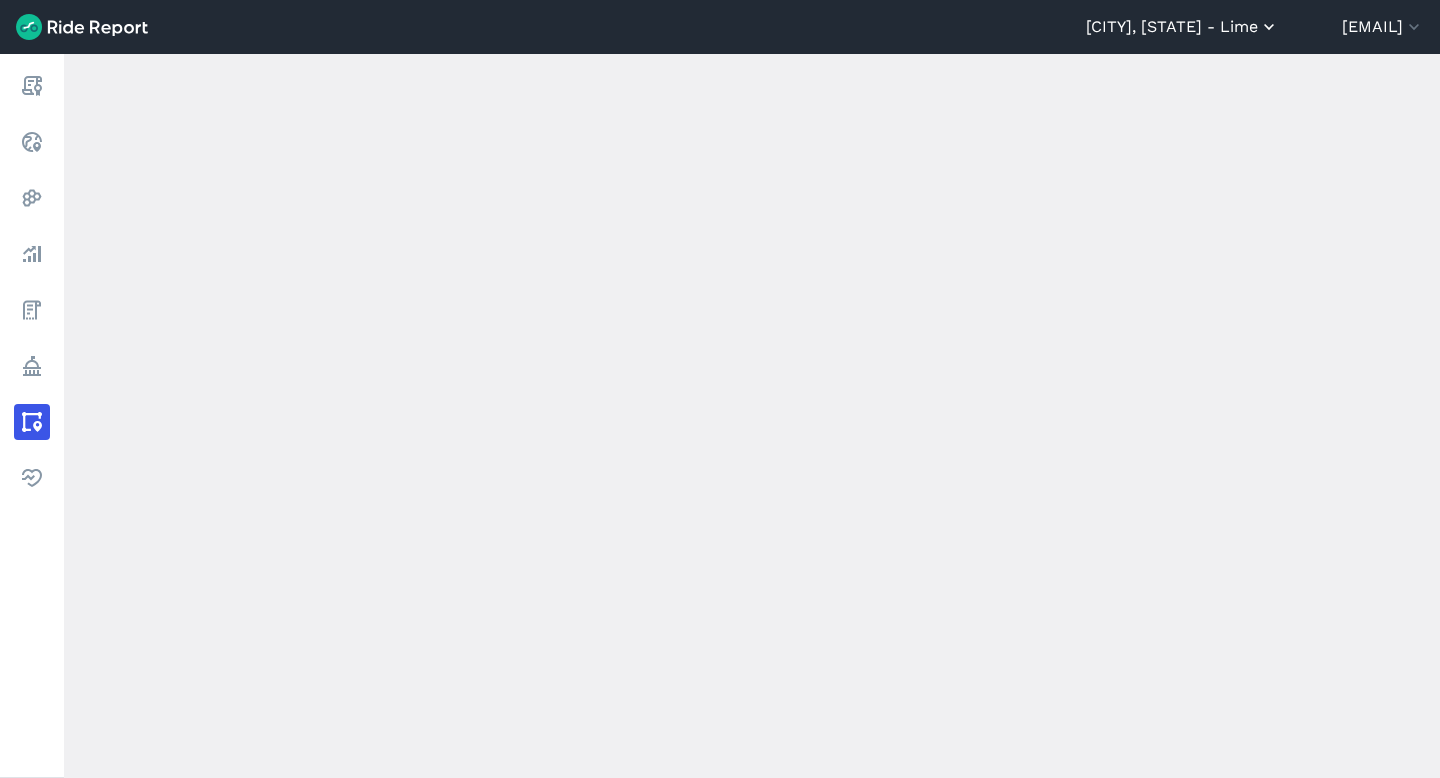 click on "[CITY], [STATE] - Lime" at bounding box center (1182, 27) 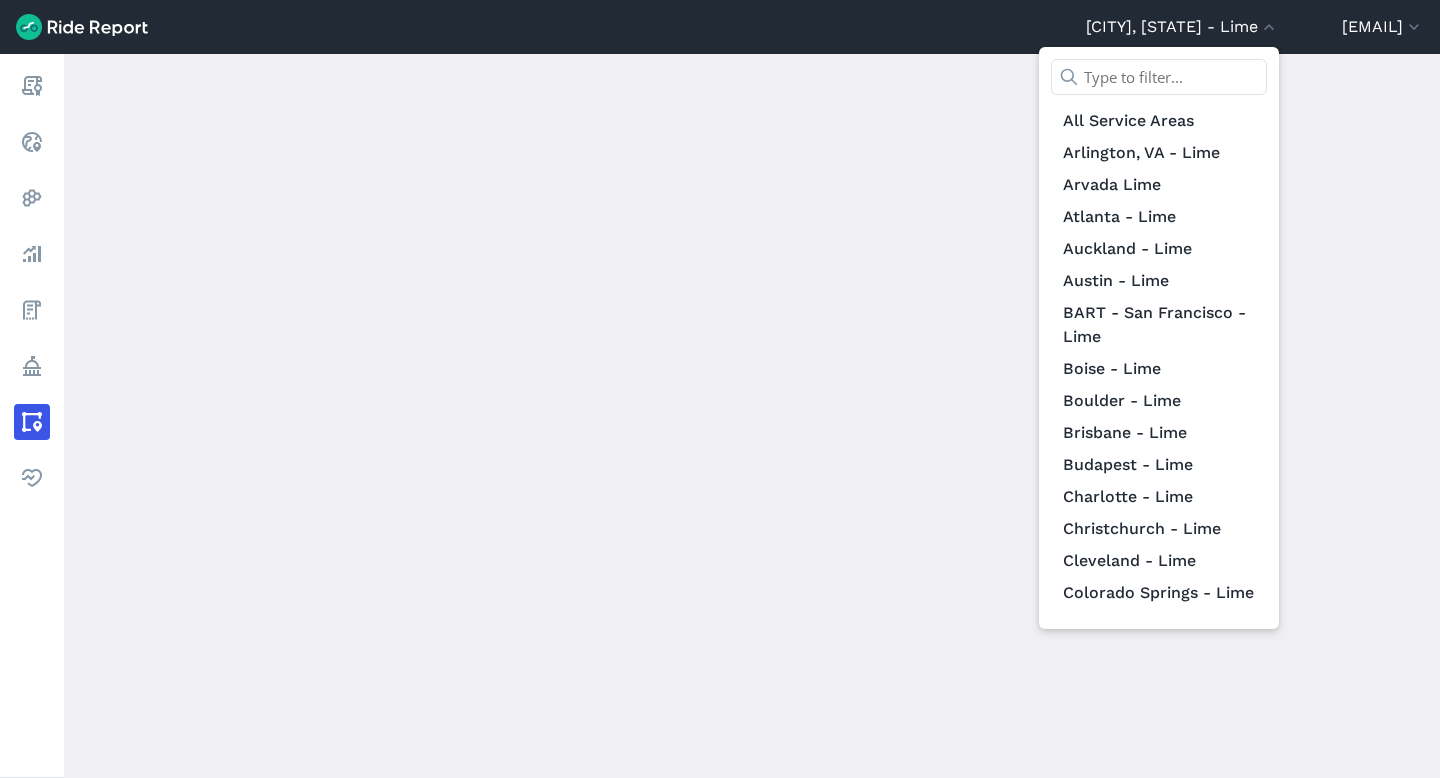 click at bounding box center [1159, 77] 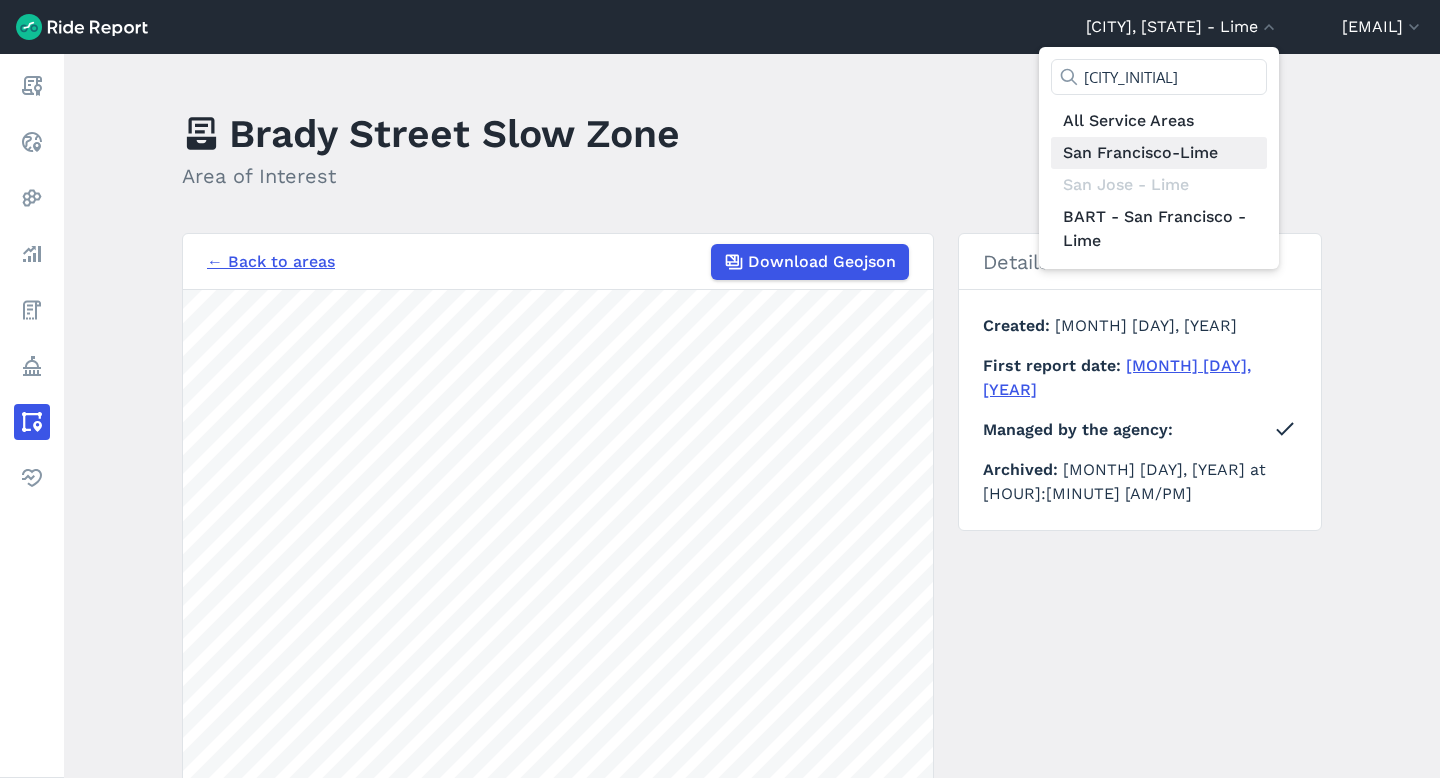 type on "[CITY_INITIAL]" 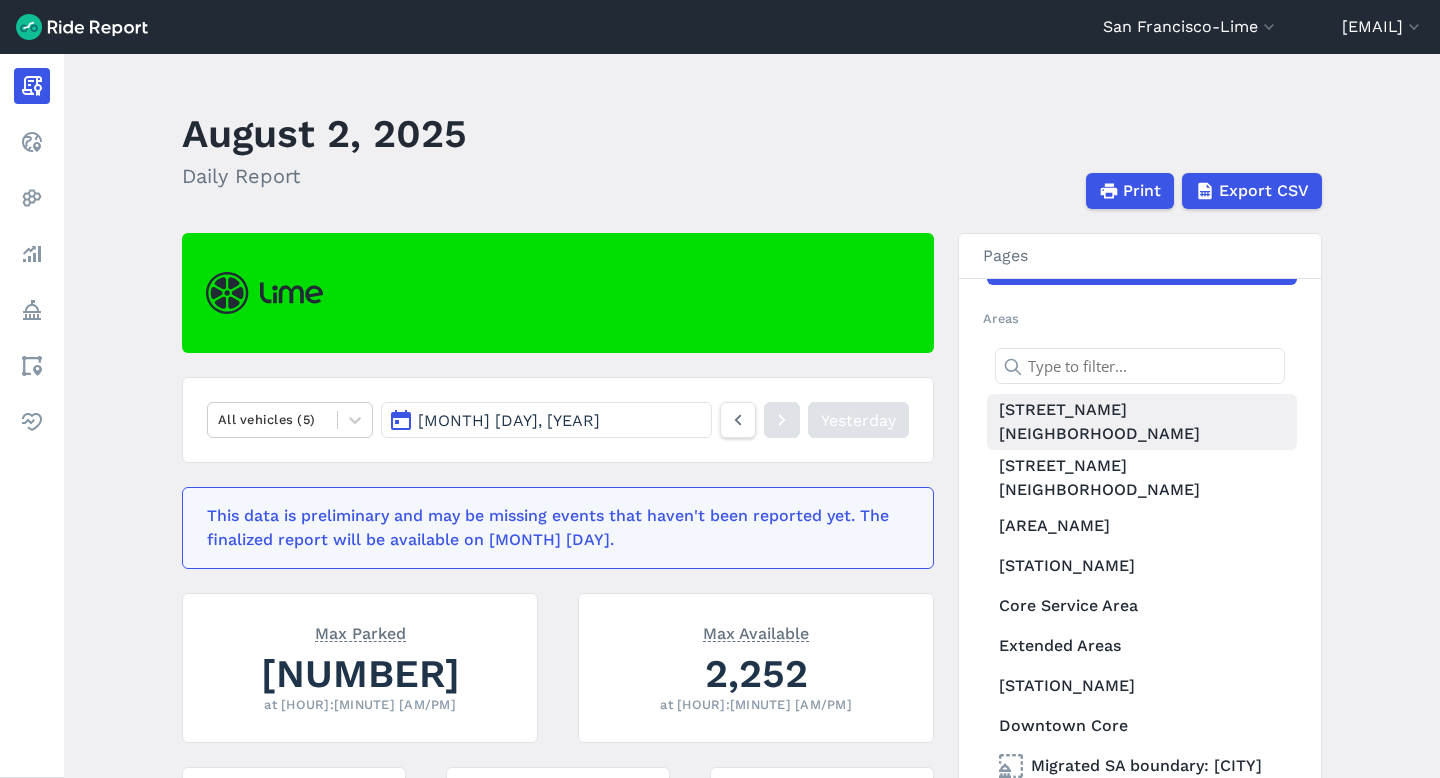 scroll, scrollTop: 0, scrollLeft: 0, axis: both 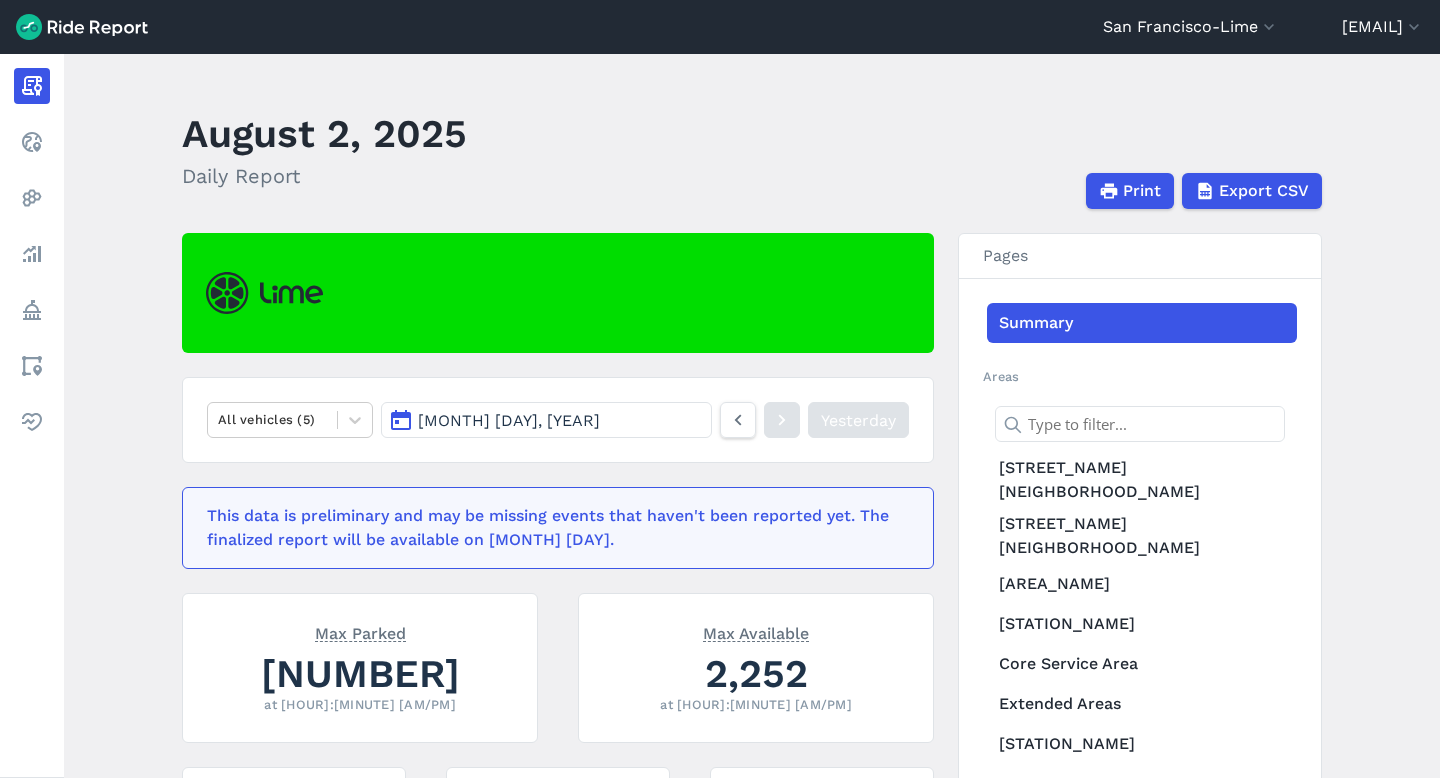 click at bounding box center [1140, 424] 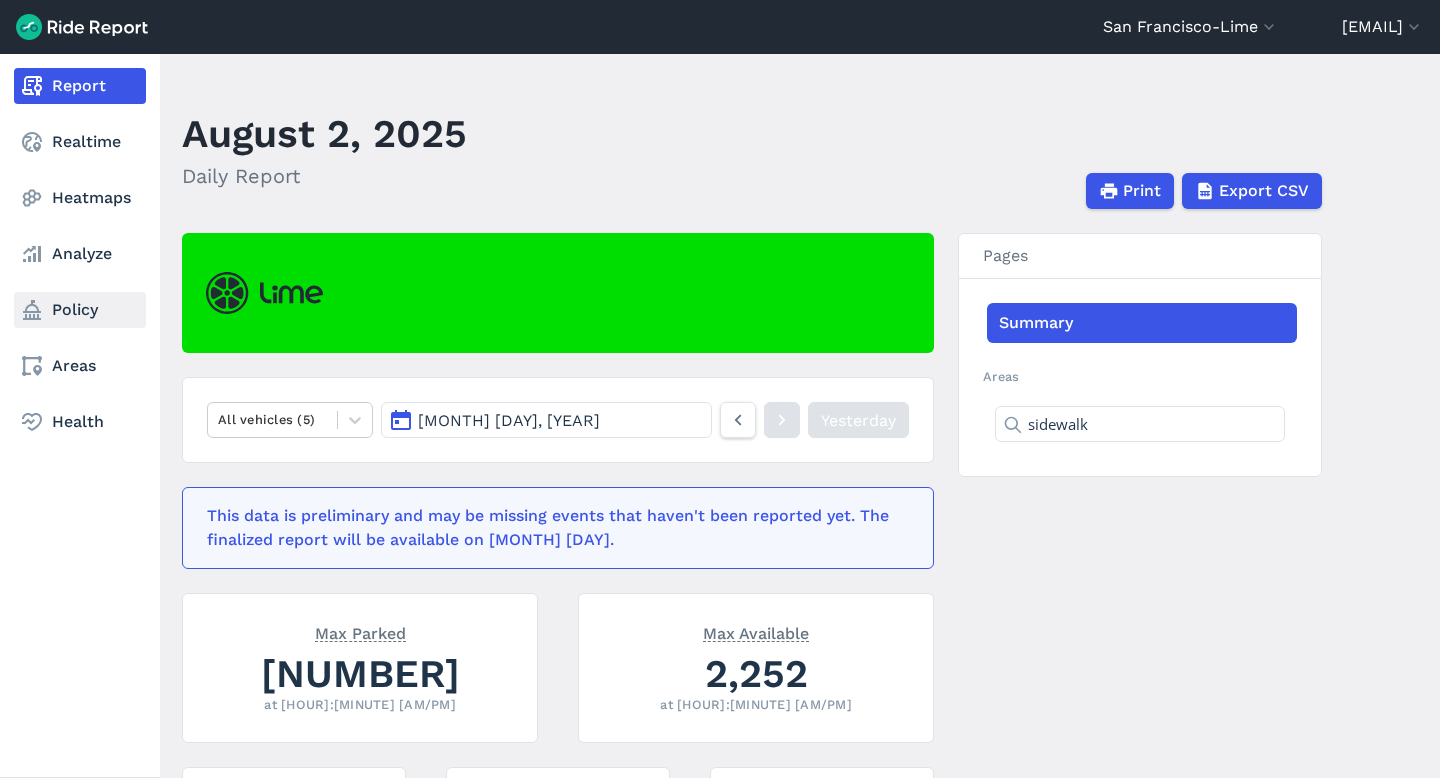 type on "sidewalk" 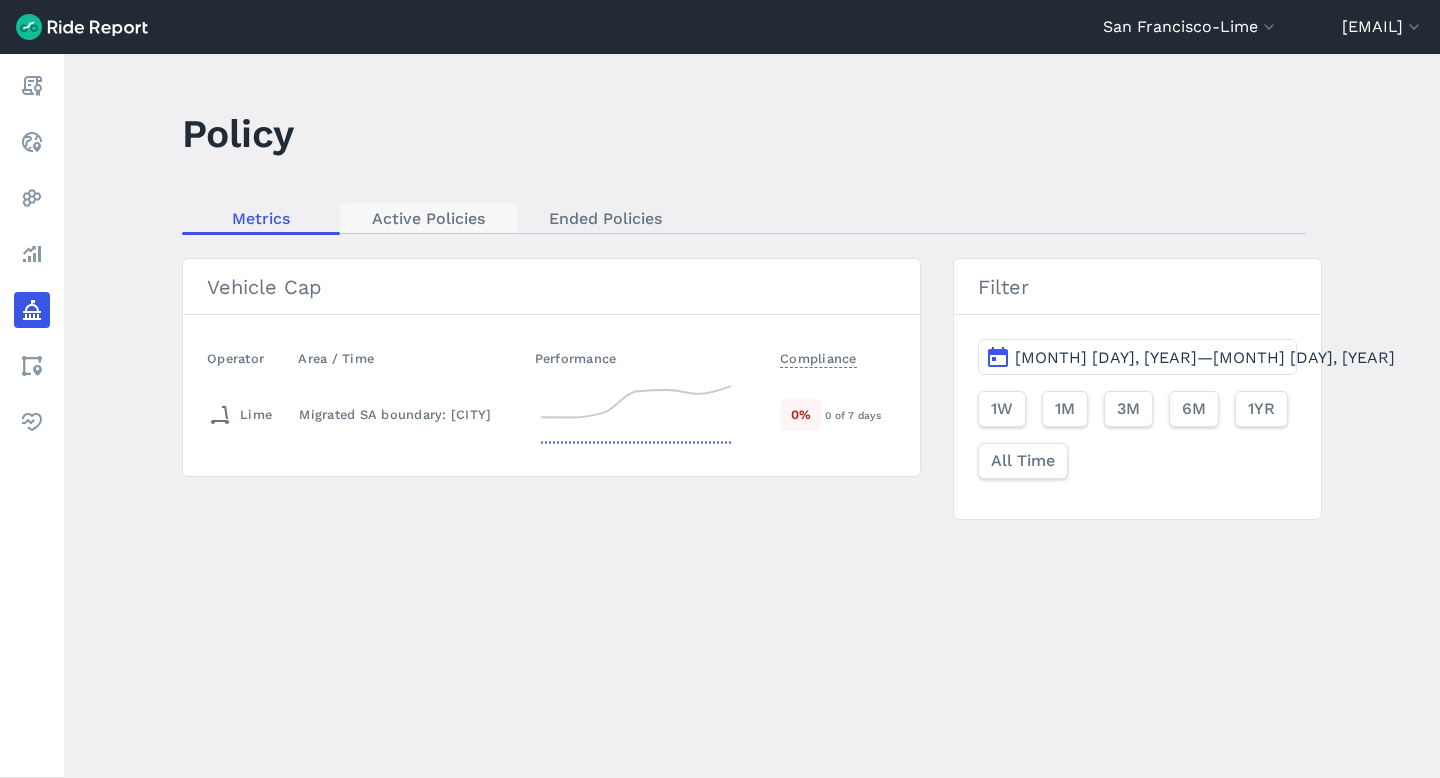 click on "Active Policies" at bounding box center [428, 218] 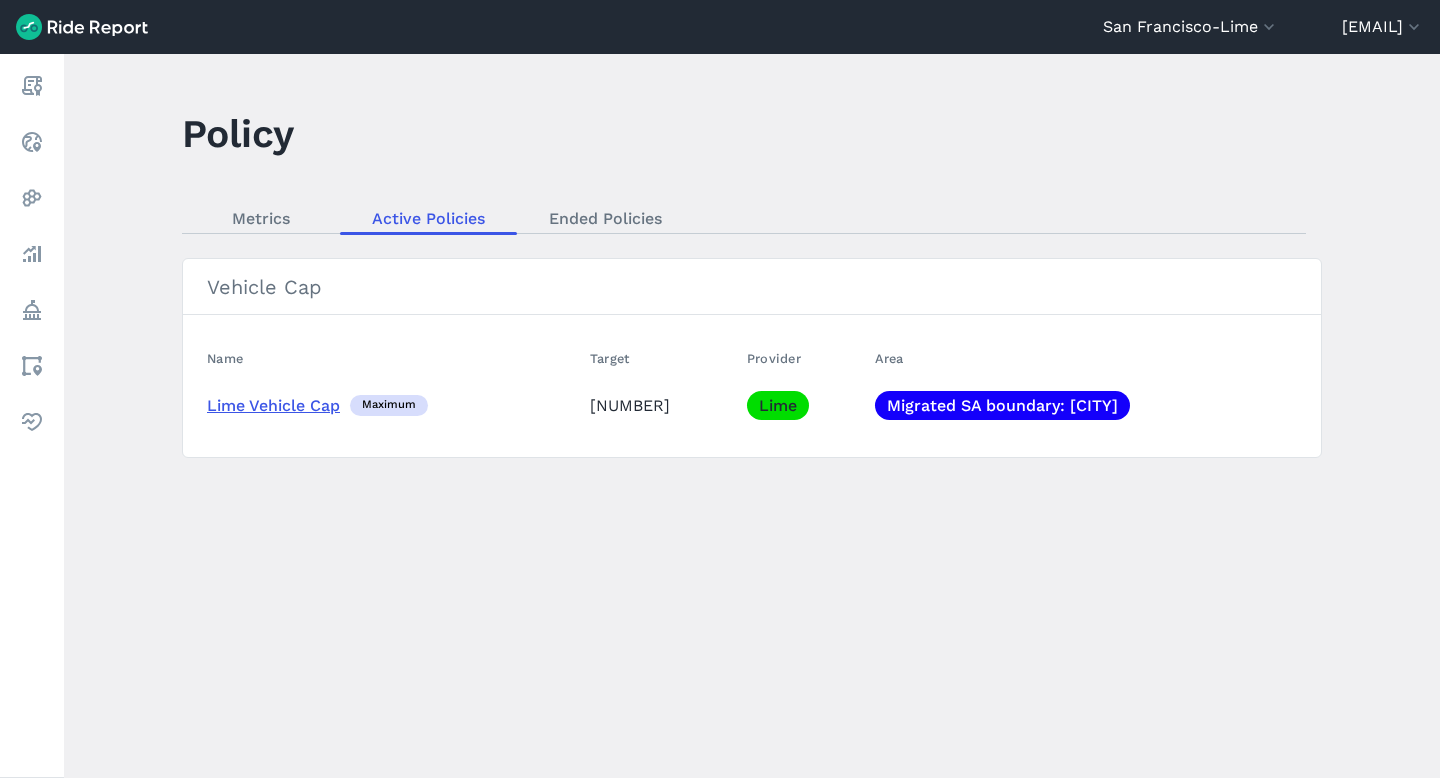 click on "Lime Vehicle Cap" at bounding box center [273, 405] 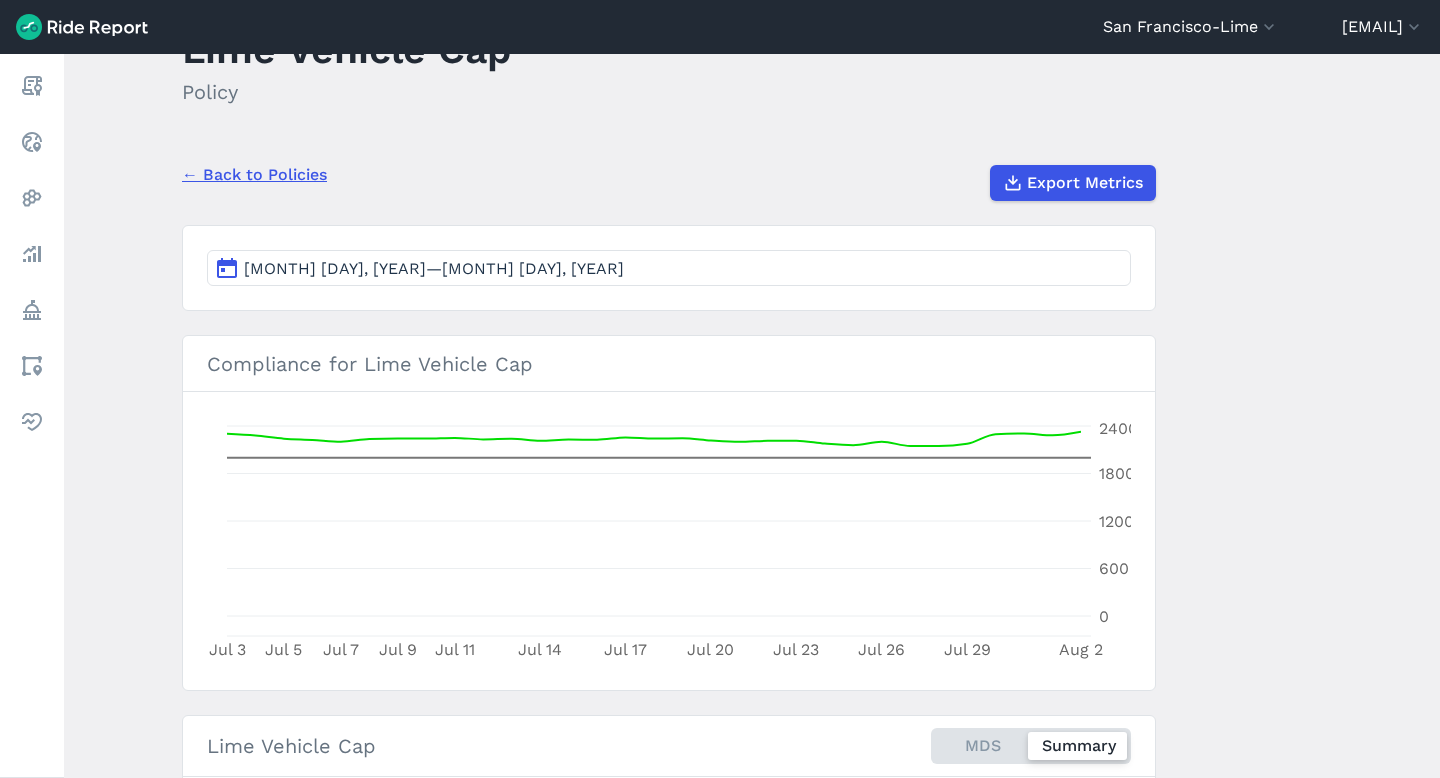 scroll, scrollTop: 0, scrollLeft: 0, axis: both 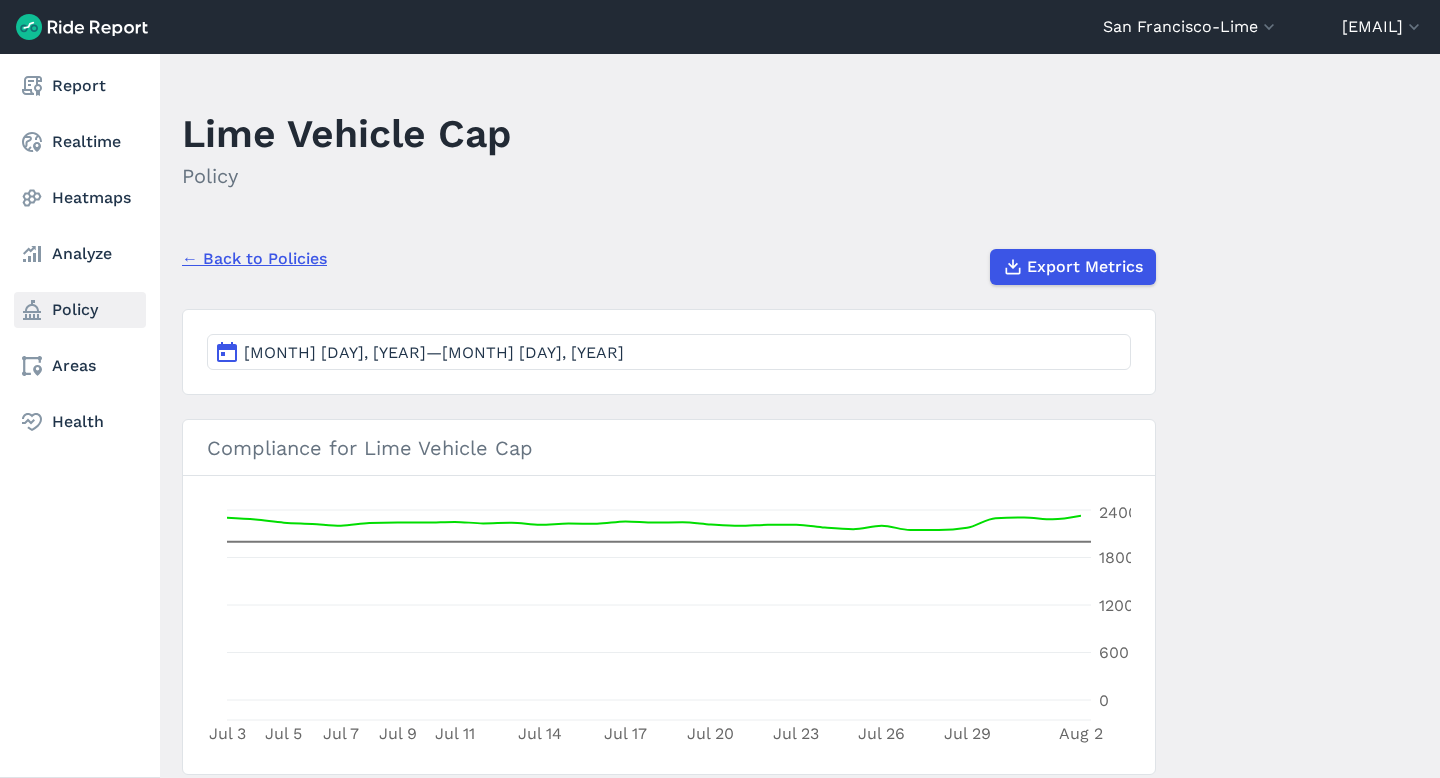 click on "Policy" at bounding box center [80, 310] 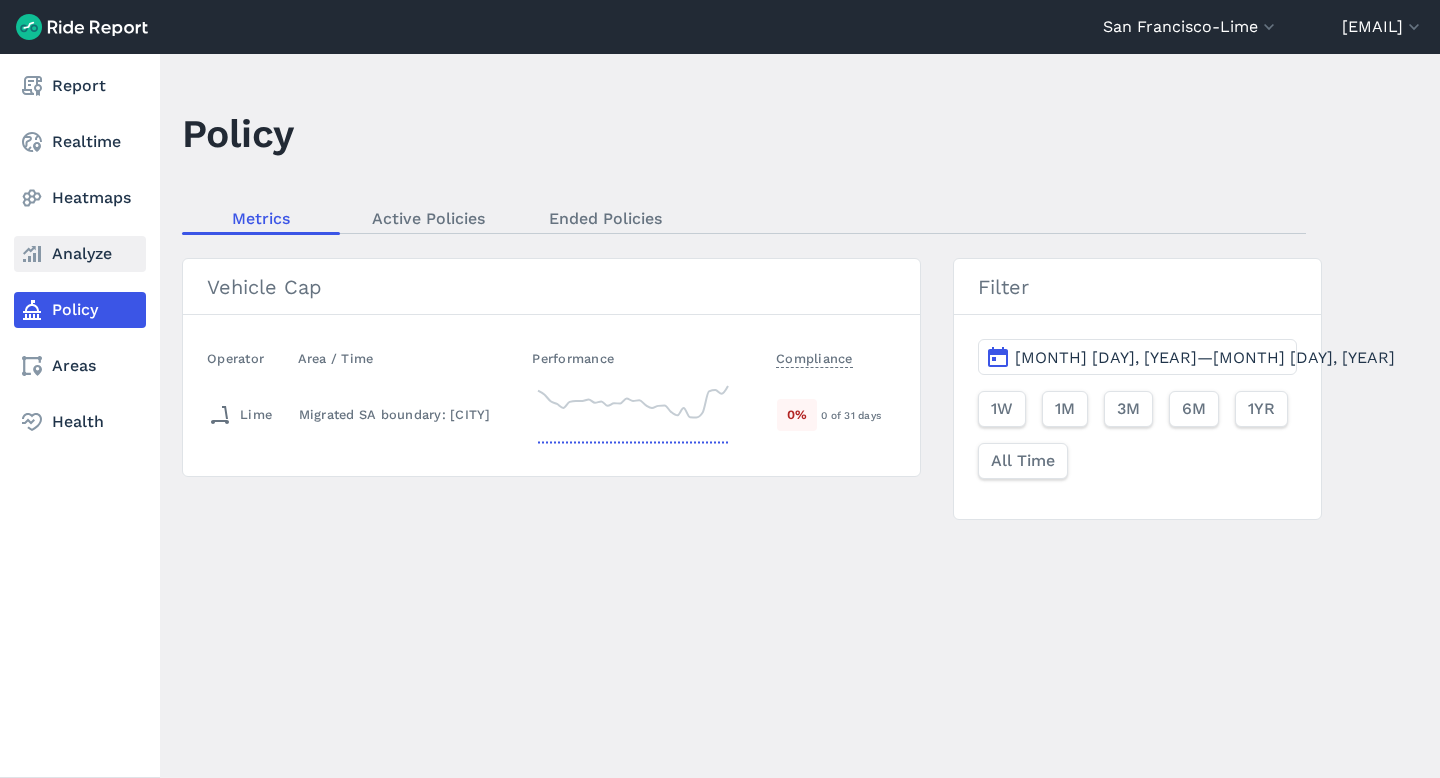 click on "Analyze" at bounding box center (80, 254) 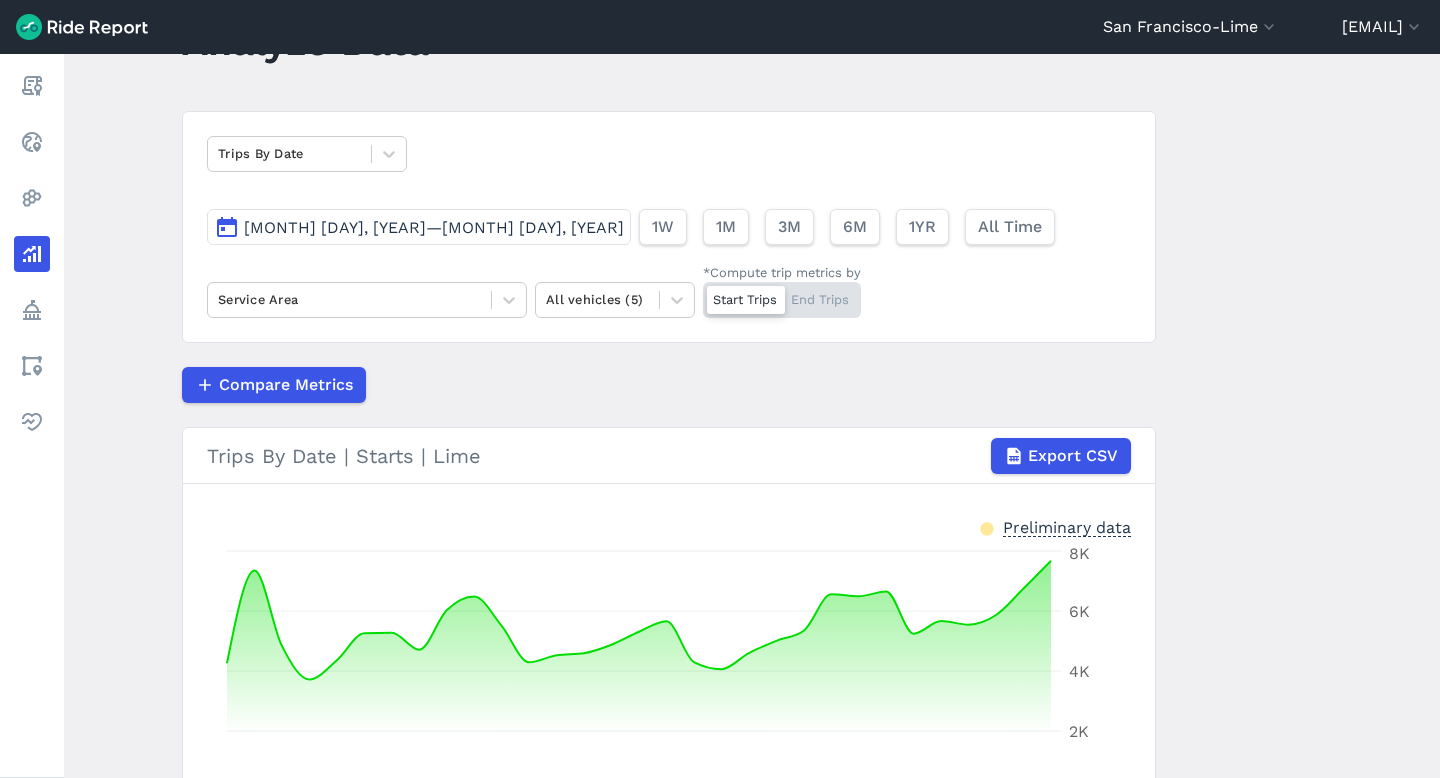 scroll, scrollTop: 0, scrollLeft: 0, axis: both 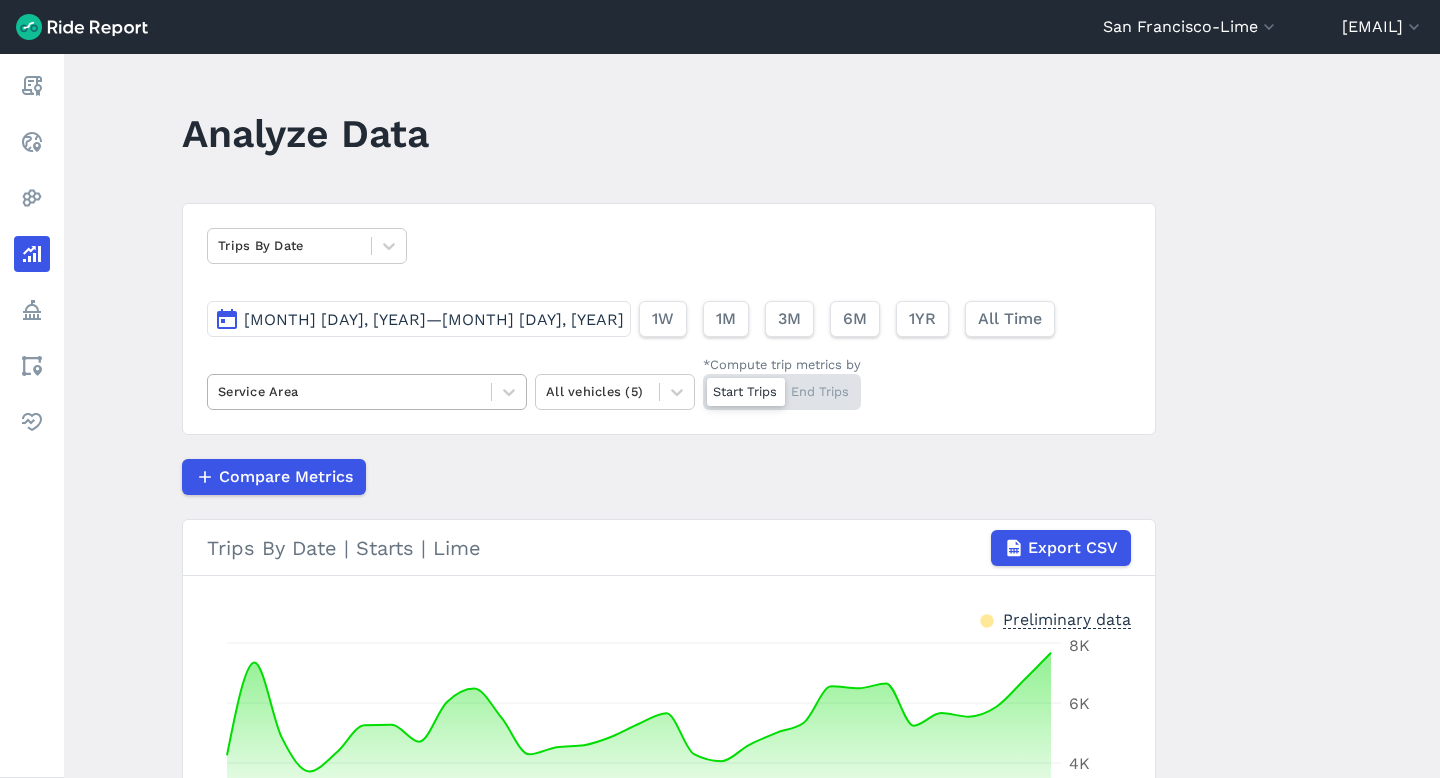 drag, startPoint x: 203, startPoint y: 328, endPoint x: 256, endPoint y: 318, distance: 53.935146 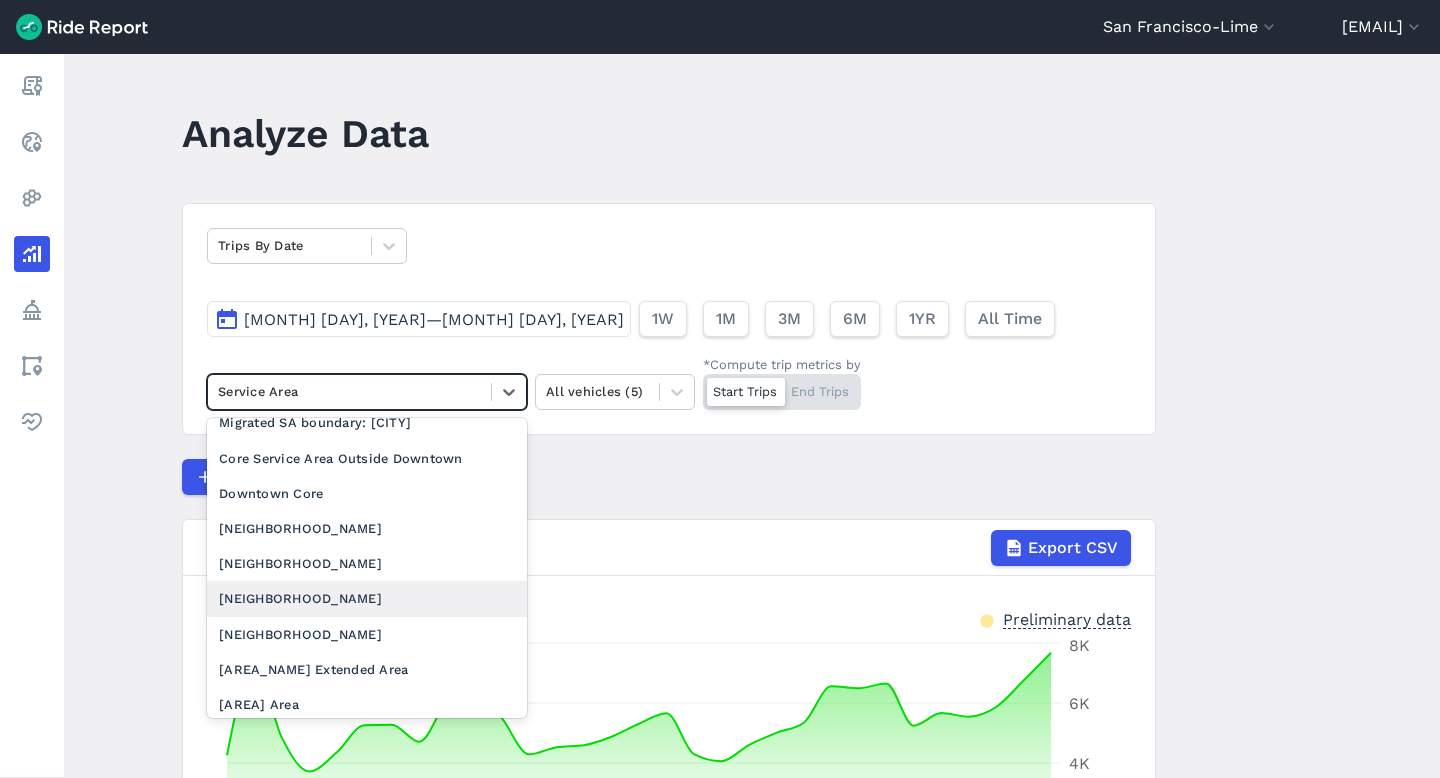 scroll, scrollTop: 325, scrollLeft: 0, axis: vertical 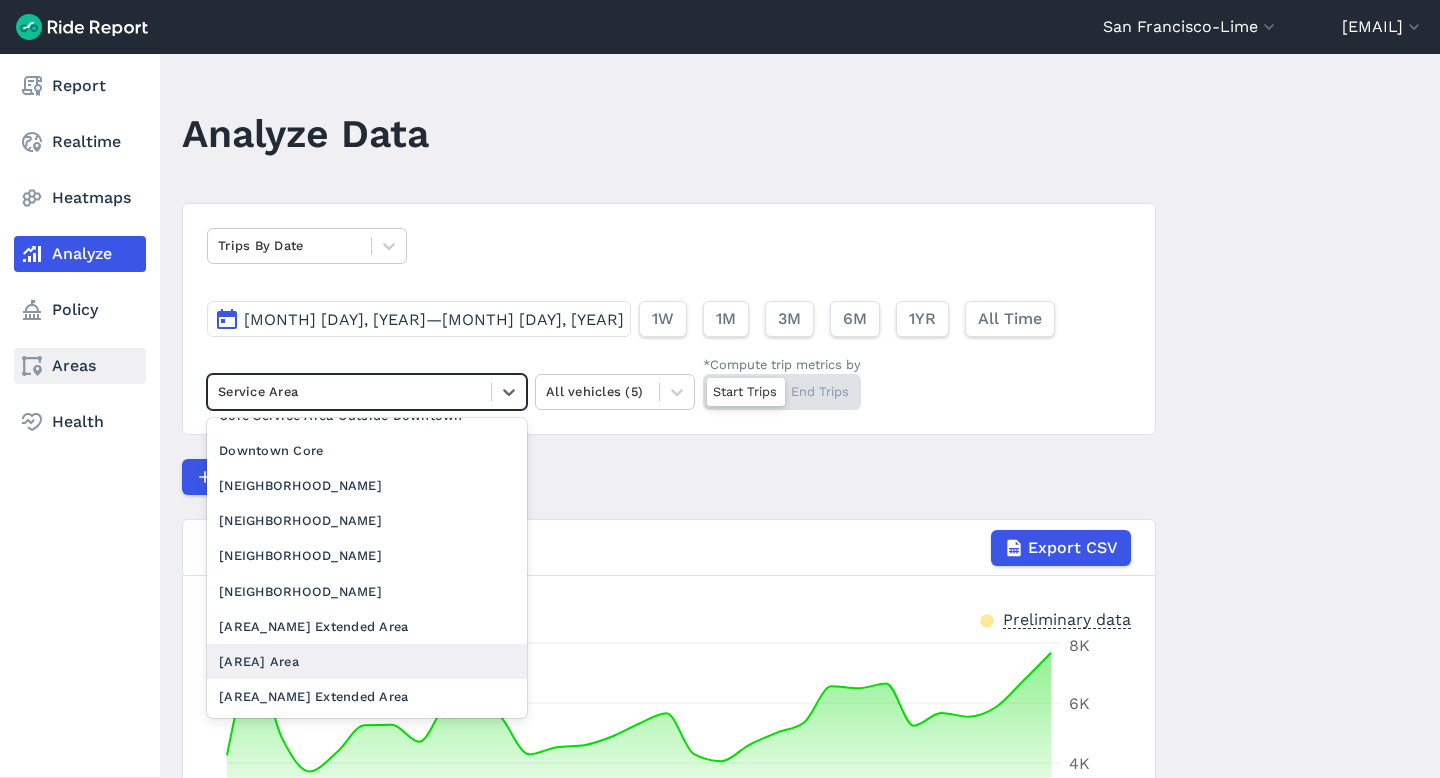 click on "Areas" at bounding box center (80, 366) 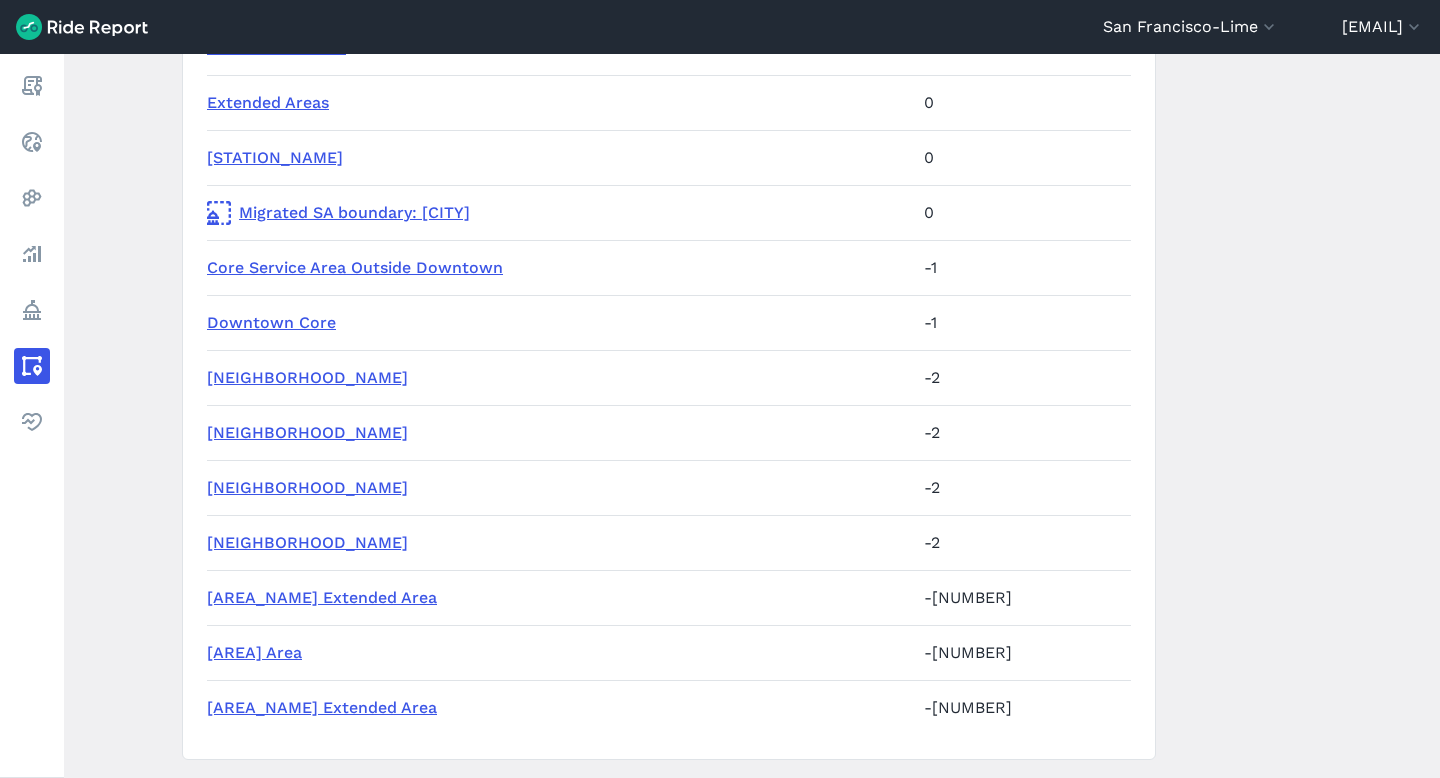 scroll, scrollTop: 581, scrollLeft: 0, axis: vertical 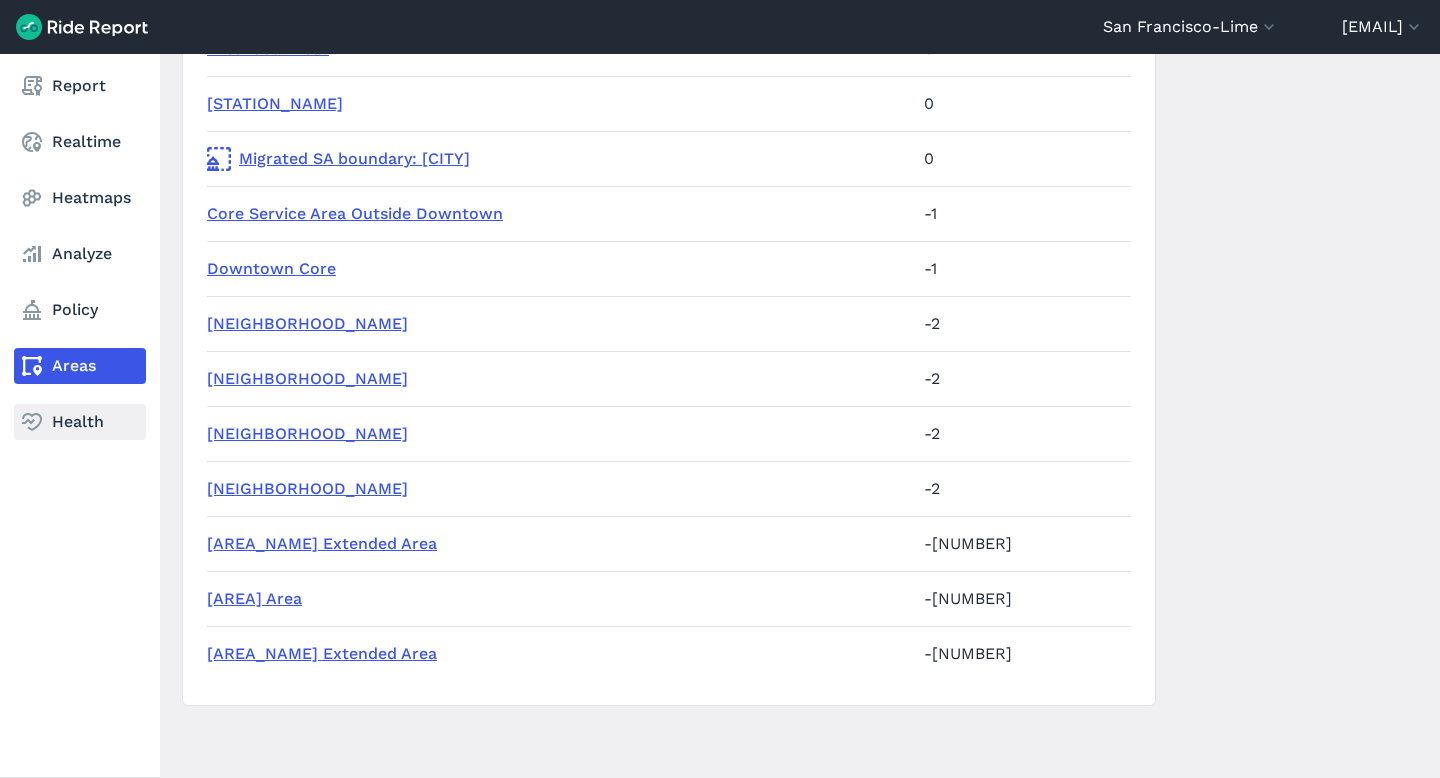 click on "Health" at bounding box center [80, 422] 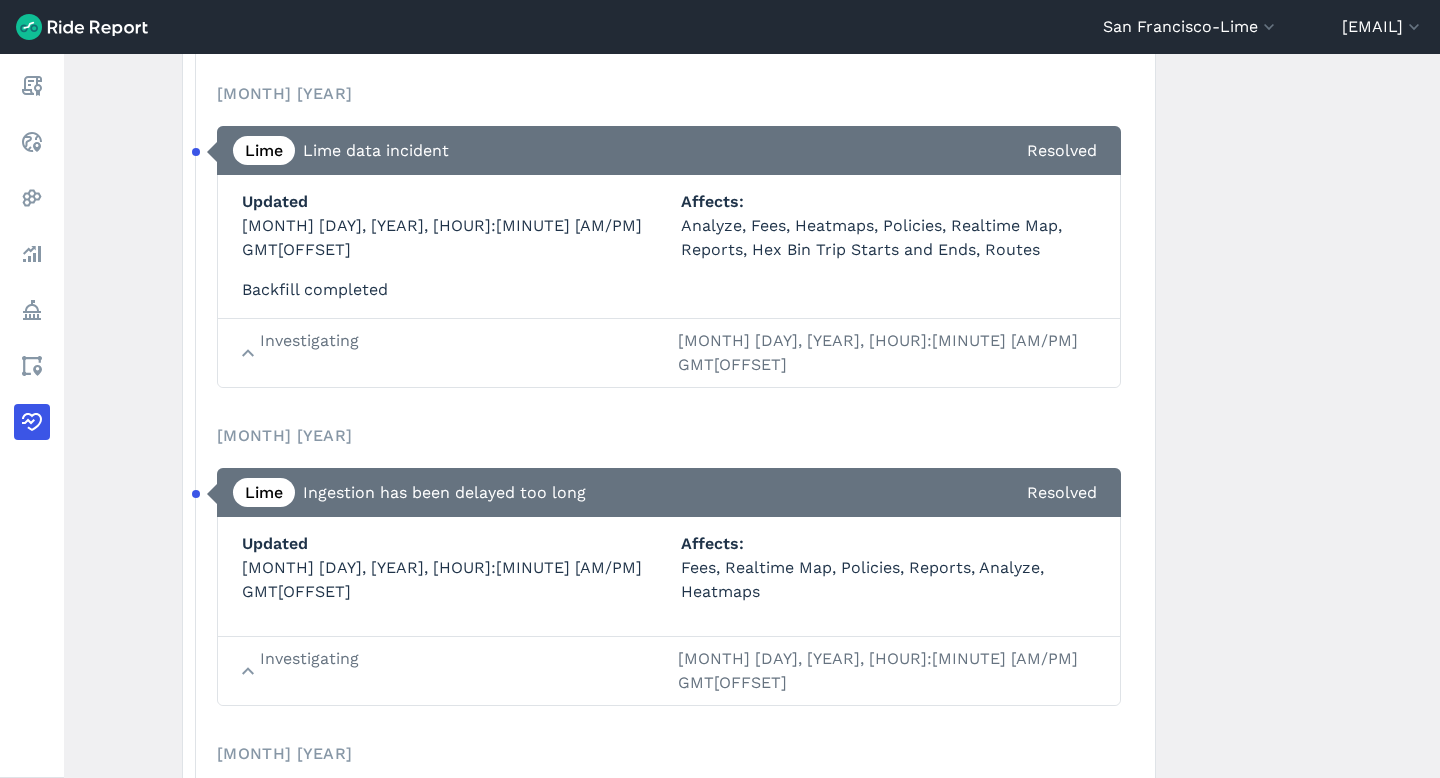 scroll, scrollTop: 6394, scrollLeft: 0, axis: vertical 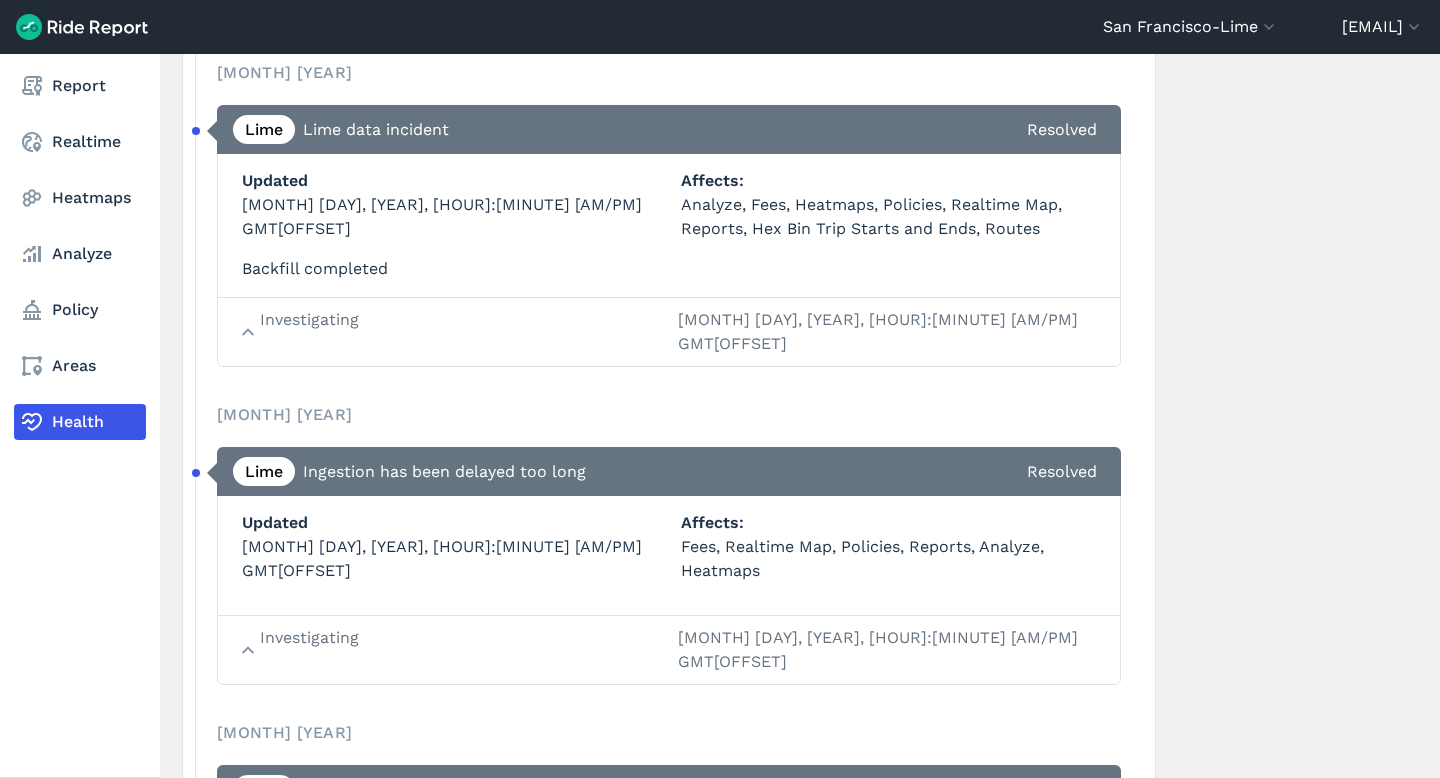 click on "Report Realtime Heatmaps Analyze Policy Areas Health" at bounding box center (80, 254) 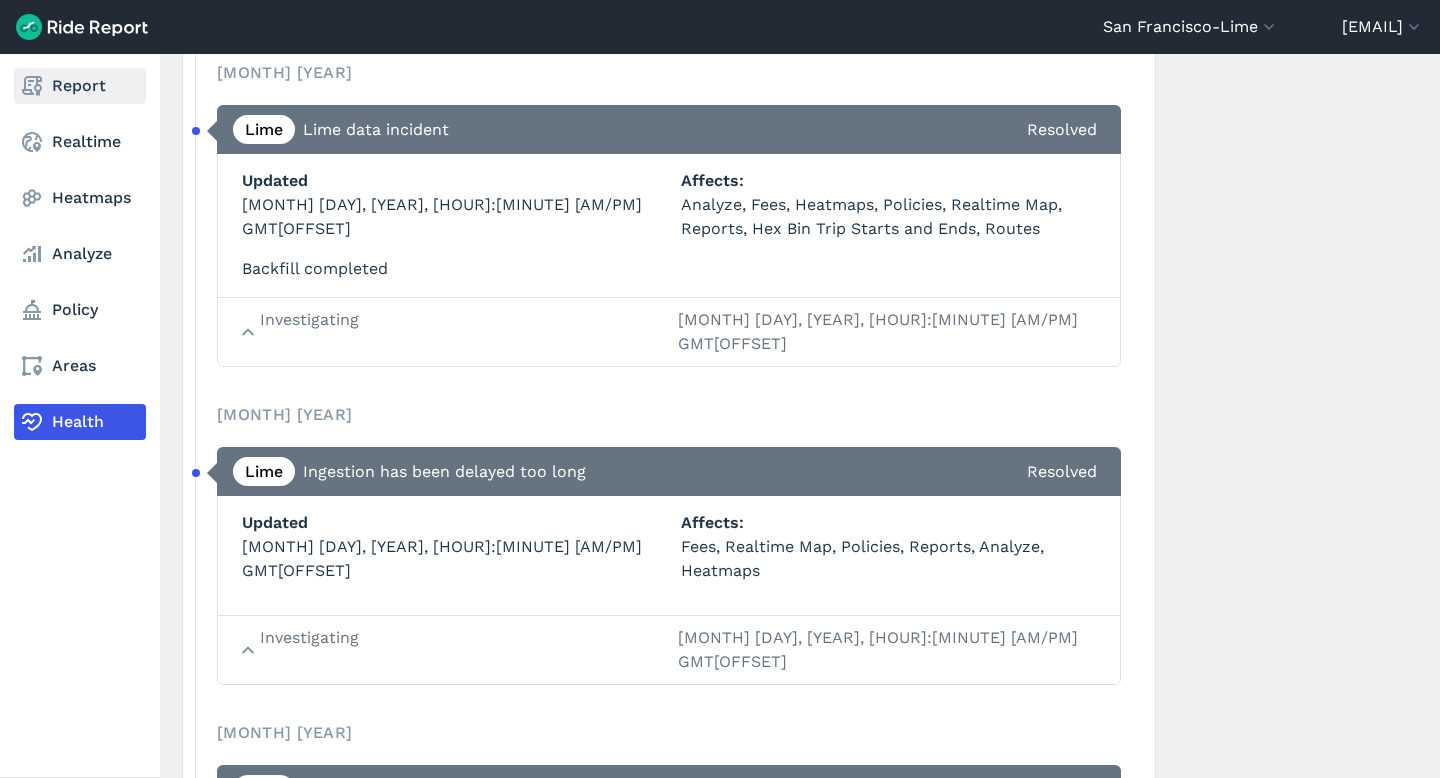 click 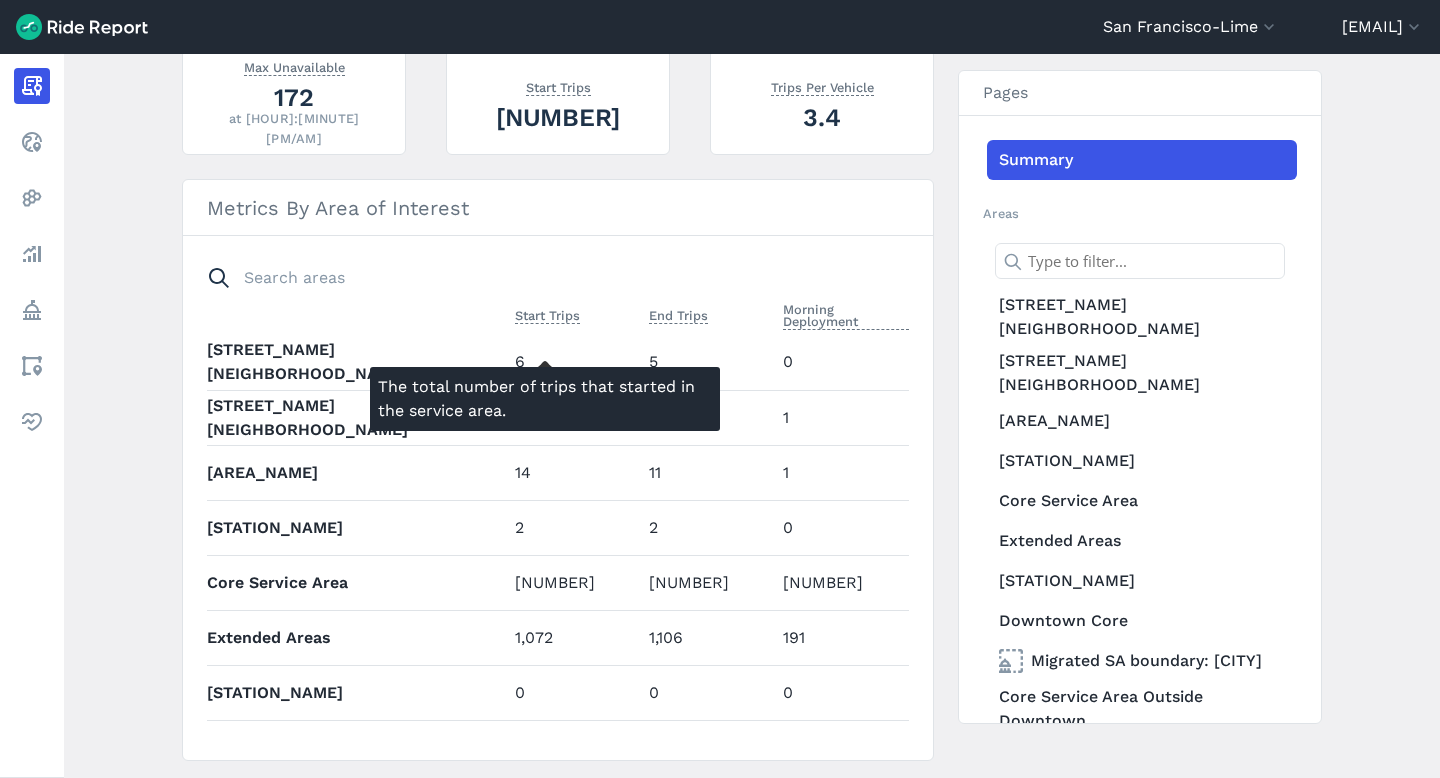 scroll, scrollTop: 773, scrollLeft: 0, axis: vertical 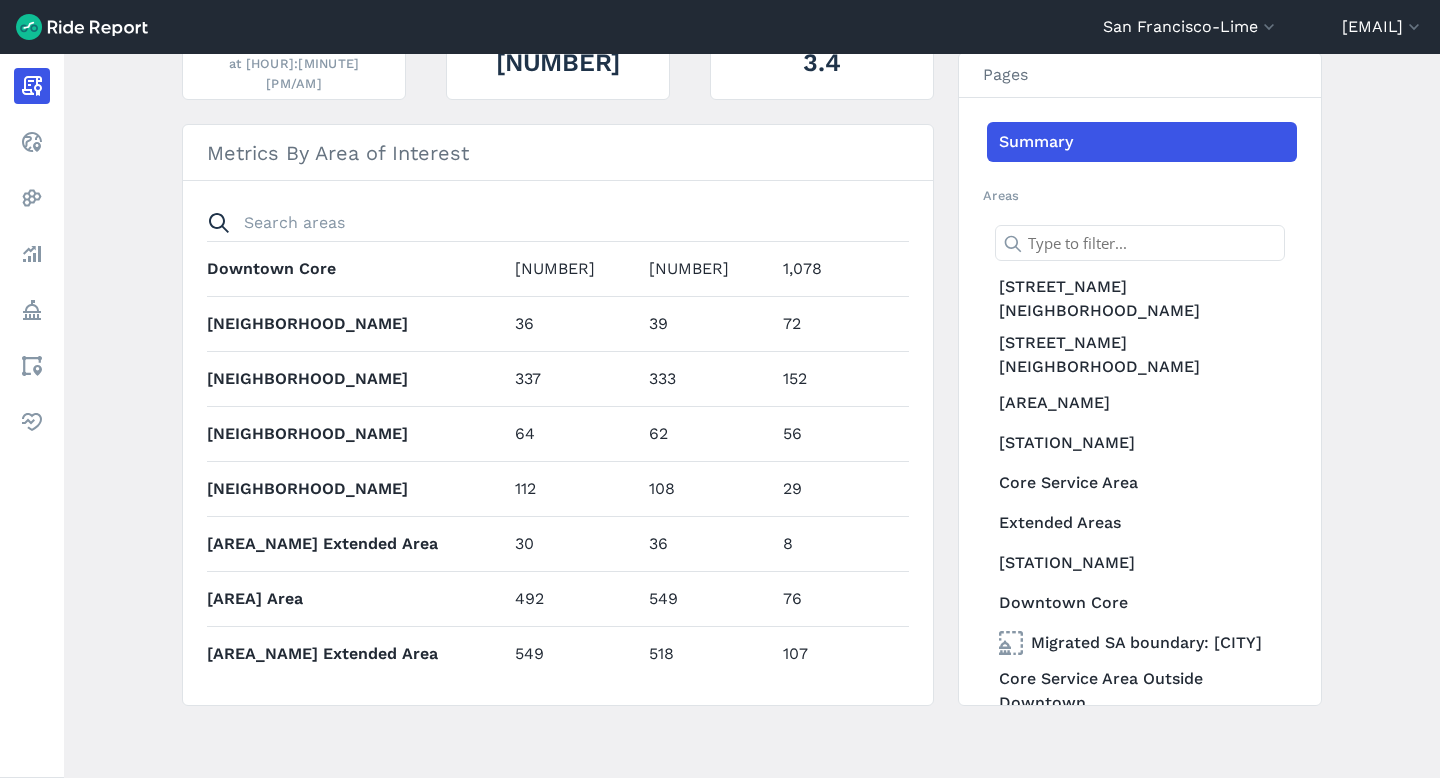 click on "San Francisco-Lime All Service Areas Arlington, [STATE] - Lime Arvada Lime Atlanta - Lime Auckland - Lime Austin - Lime BART - San Francisco-Lime Boise - Lime Boulder - Lime Brisbane - Lime Budapest - Lime Charlotte - Lime Christchurch - Lime Cleveland - Lime Colorado Springs - Lime Deakin University - Lime Denver - Lime Detroit - Lime Durham - Lime Fairfax - Lime Gold Coast - Lime Grand Junction - Lime Hamilton - Lime Isla Vista, [STATE] - Lime Kelowna - Lime King County - Lime Lisbon-Lime Louisville - Lime Melbourne - Lime Milwaukee, [STATE] - Lime Montgomery County - Lime Norfolk - Lime North Carolina State University - Lime North Vancouver - Lime North Vancouver Region - Lime Oakland - Lime Ohio State - Lime Oklahoma City - Lime Palmerston North - Lime Paris - Lime Phoenix - Lime Portland - Lime Raleigh - Lime Redmond - Lime Rochester MN - Lime Sacramento - Lime Sacramento Region - Lime San Francisco-Lime San Jose - Lime Seattle - Lime Shoreline - Lime Spokane - Lime St. Louis - Lime Sydney - Lime Tauranga - Lime" at bounding box center (720, 27) 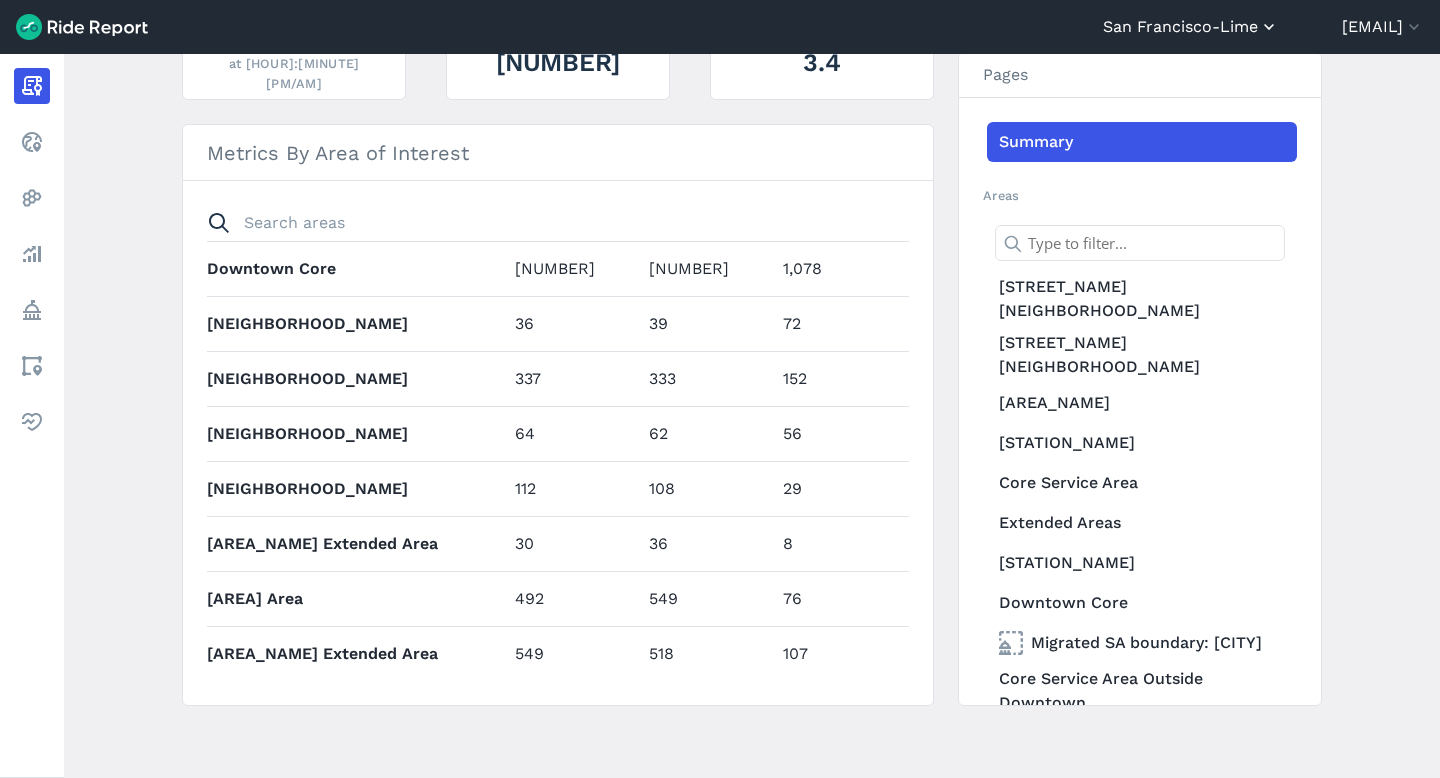 click on "San Francisco-Lime" at bounding box center (1191, 27) 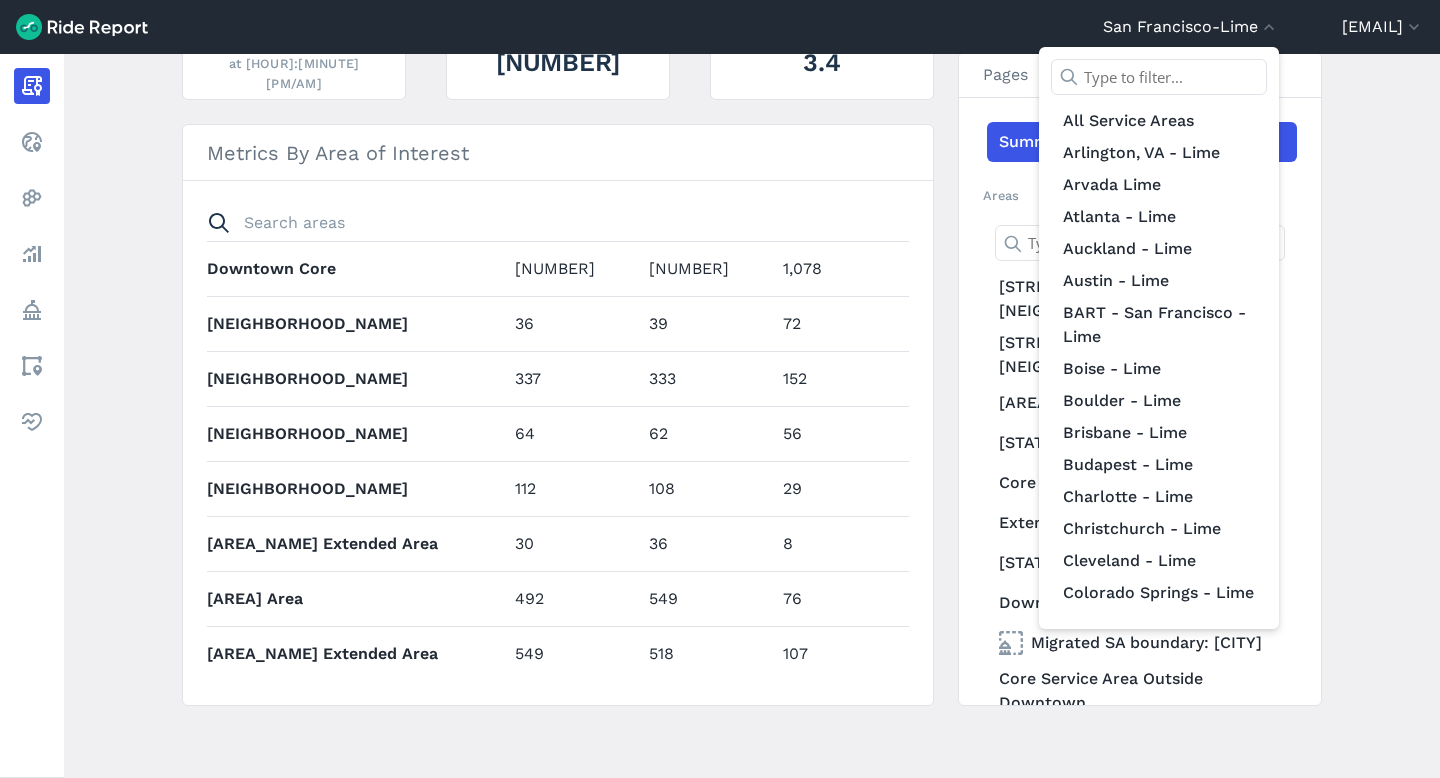 click at bounding box center (1159, 77) 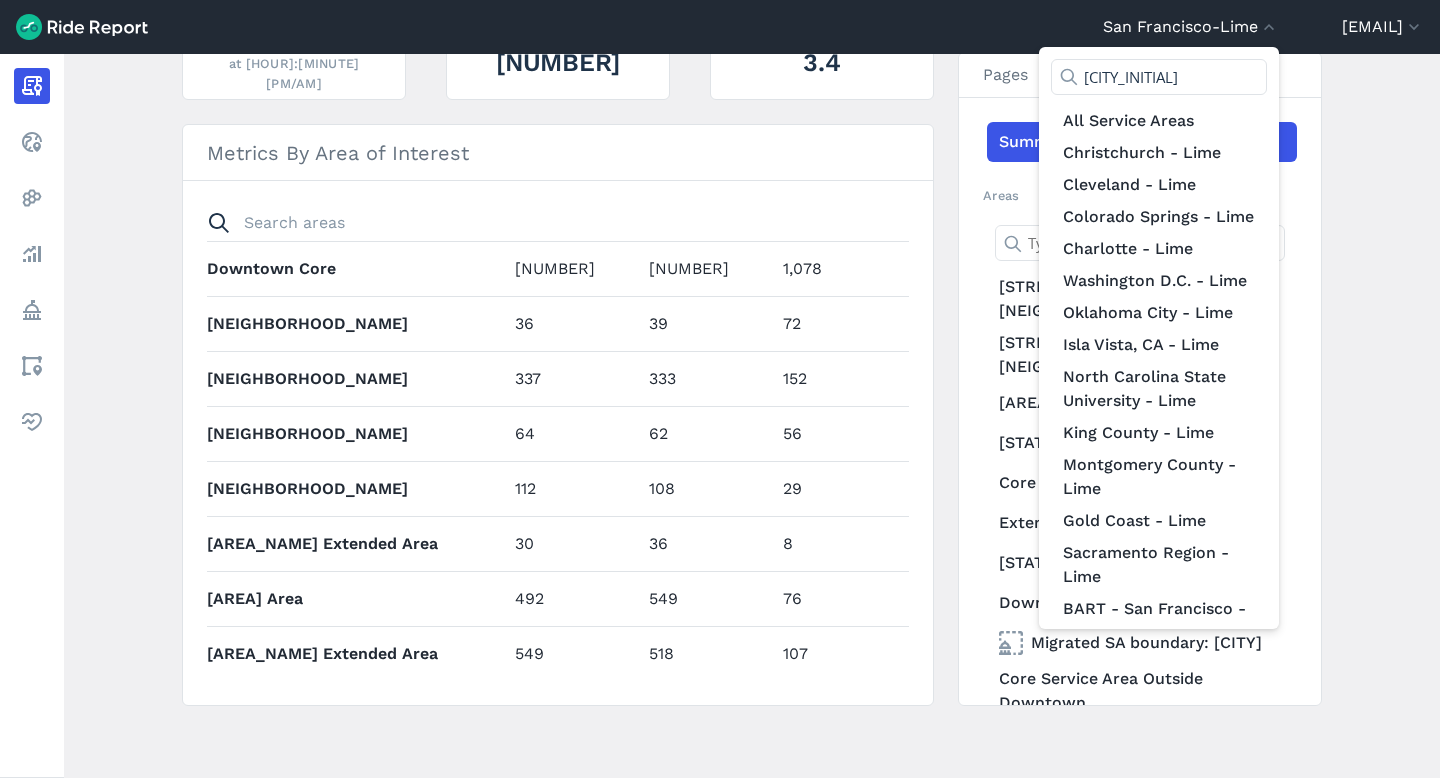 type on "[CITY_INITIAL]" 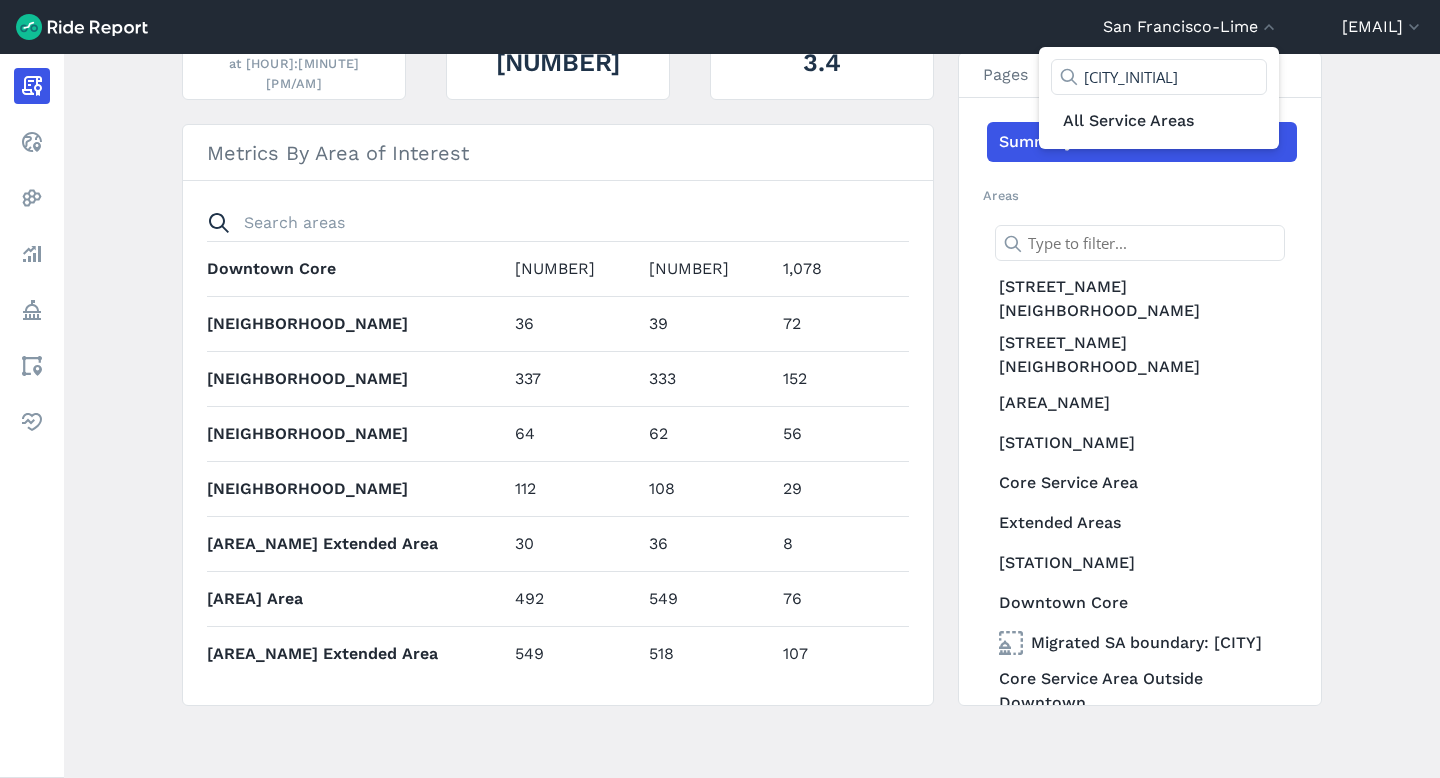 type 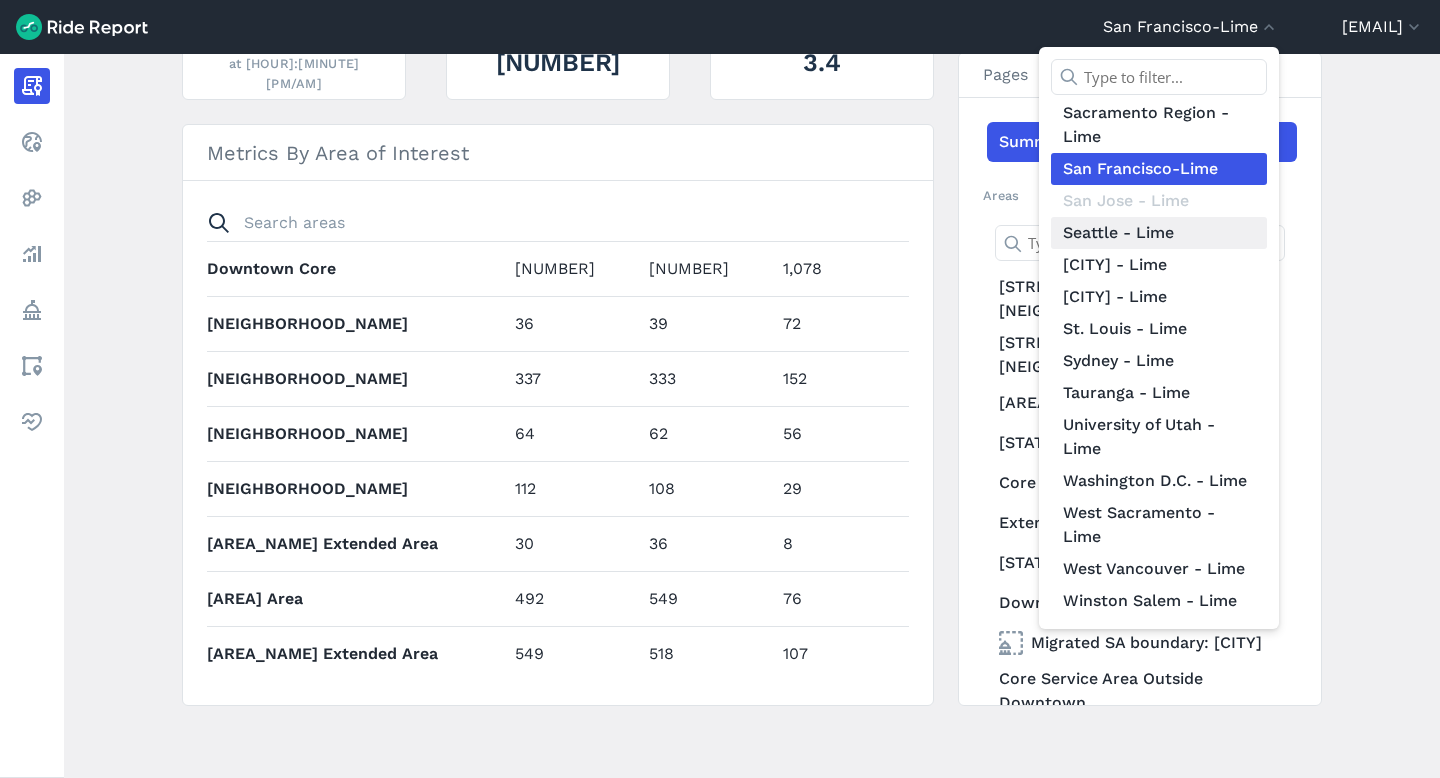 scroll, scrollTop: 1744, scrollLeft: 0, axis: vertical 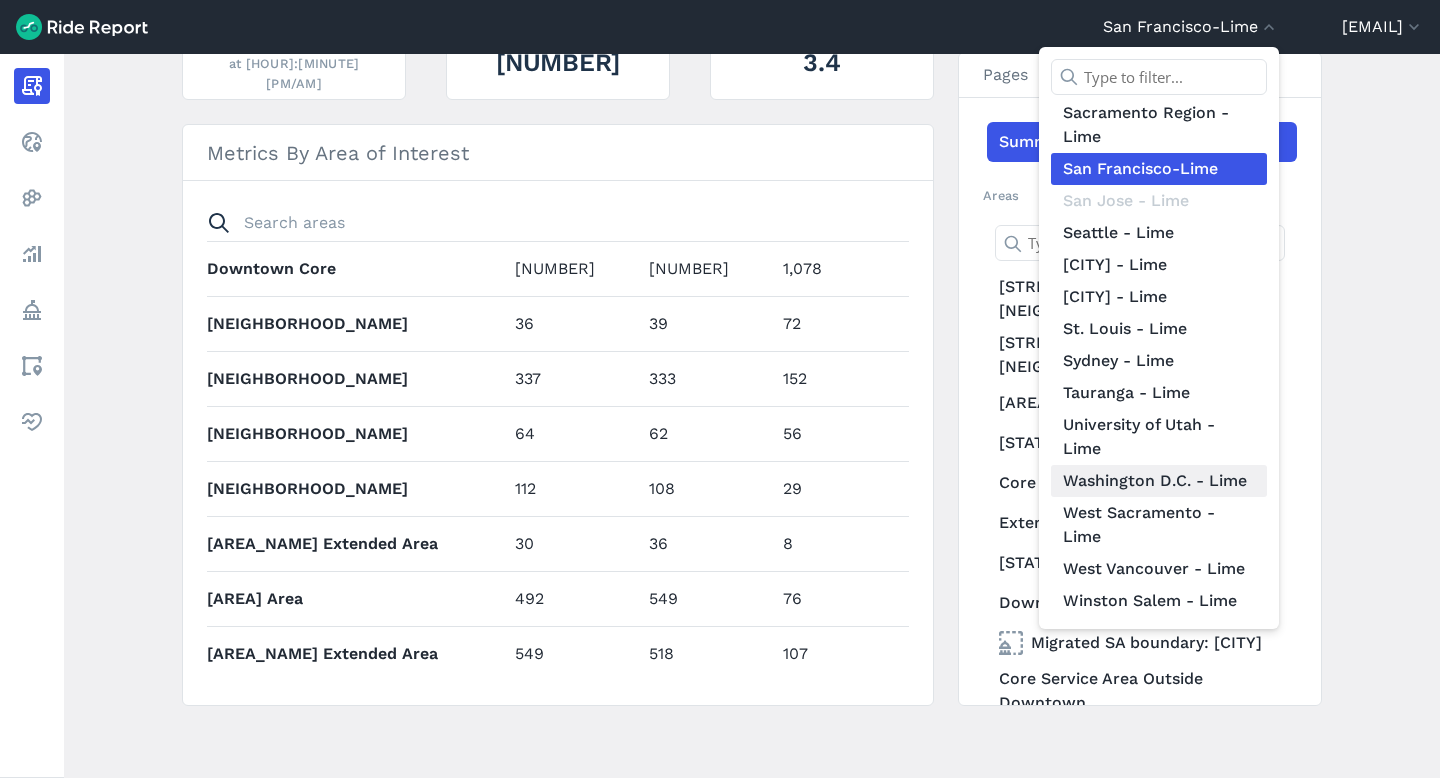 click on "Washington D.C. - Lime" at bounding box center (1159, 481) 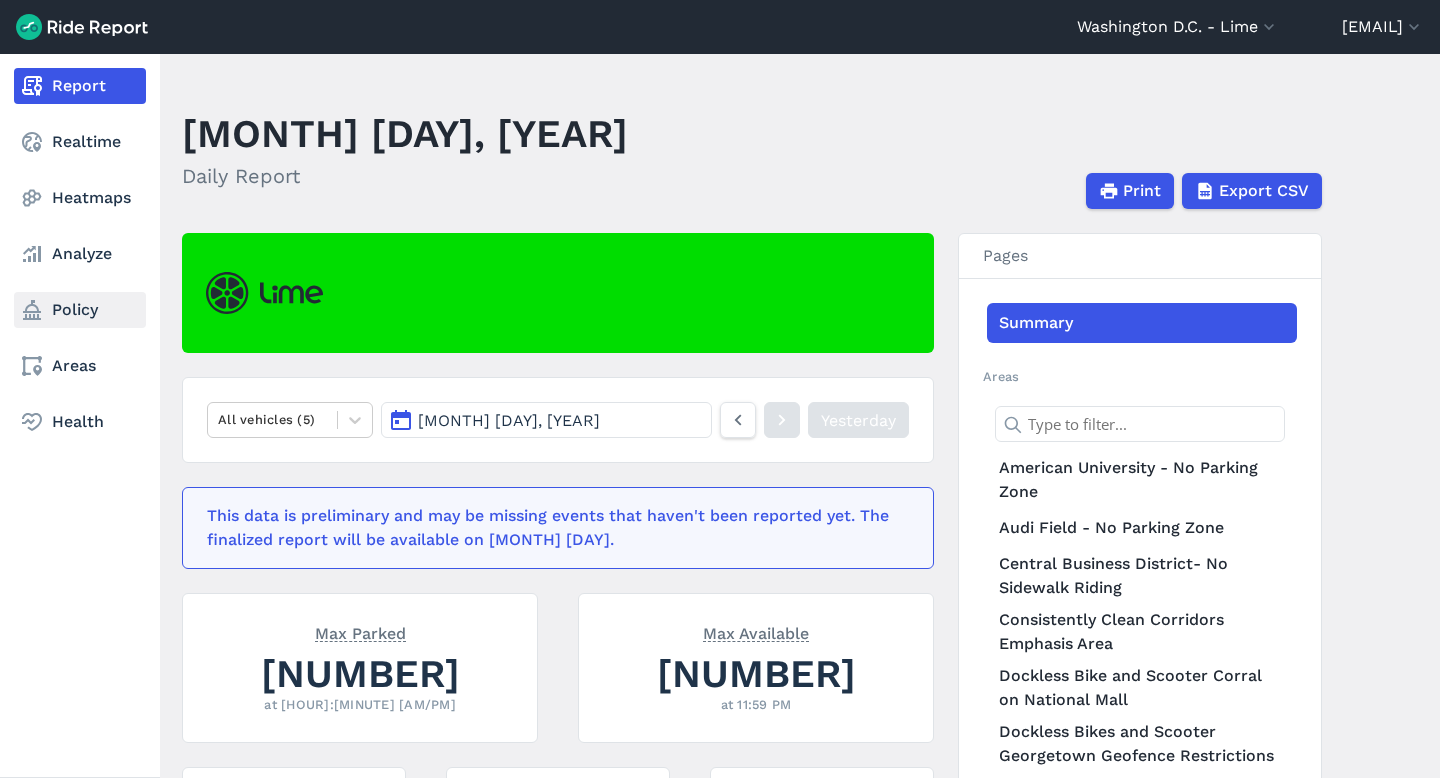 click on "Policy" at bounding box center [80, 310] 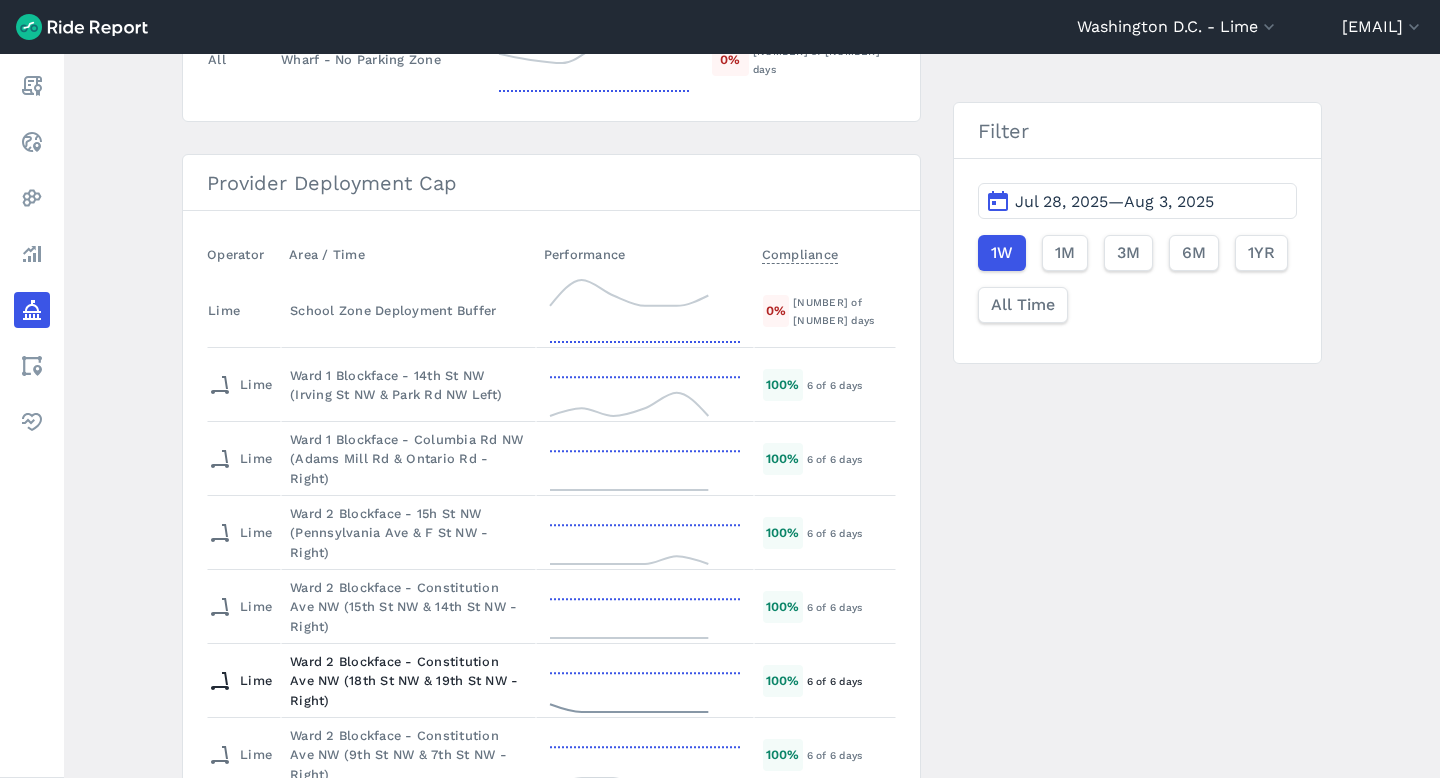scroll, scrollTop: 1563, scrollLeft: 0, axis: vertical 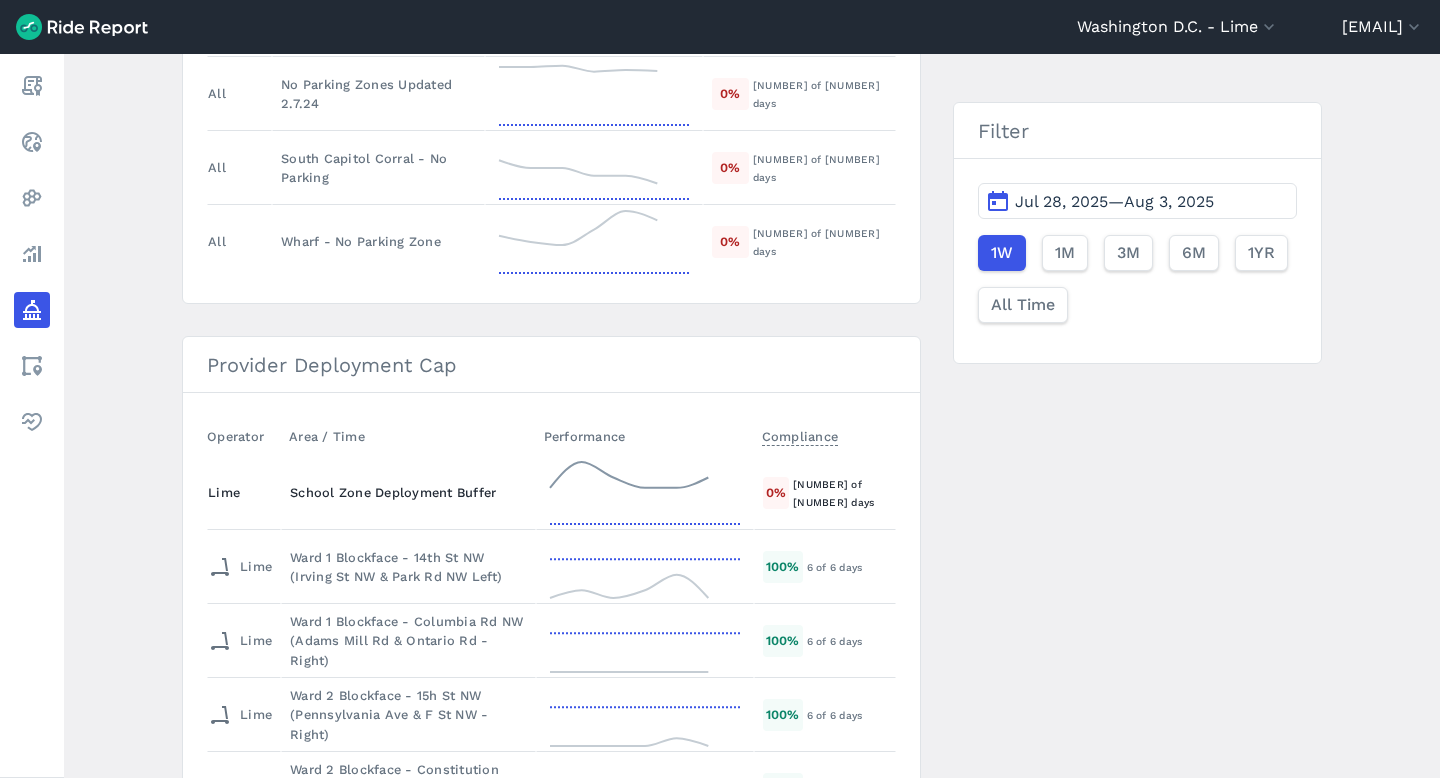 click on "School Zone Deployment Buffer" at bounding box center (408, 493) 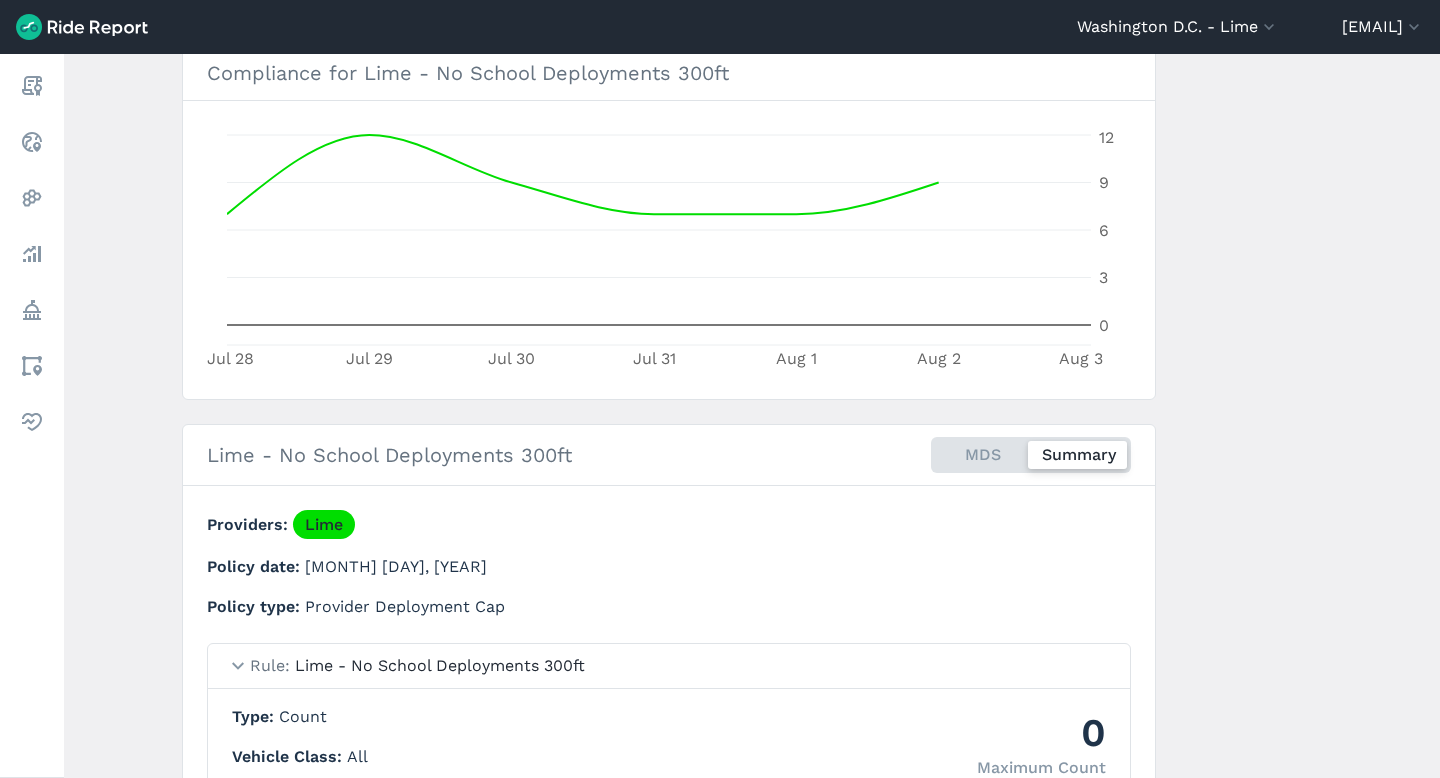 scroll, scrollTop: 562, scrollLeft: 0, axis: vertical 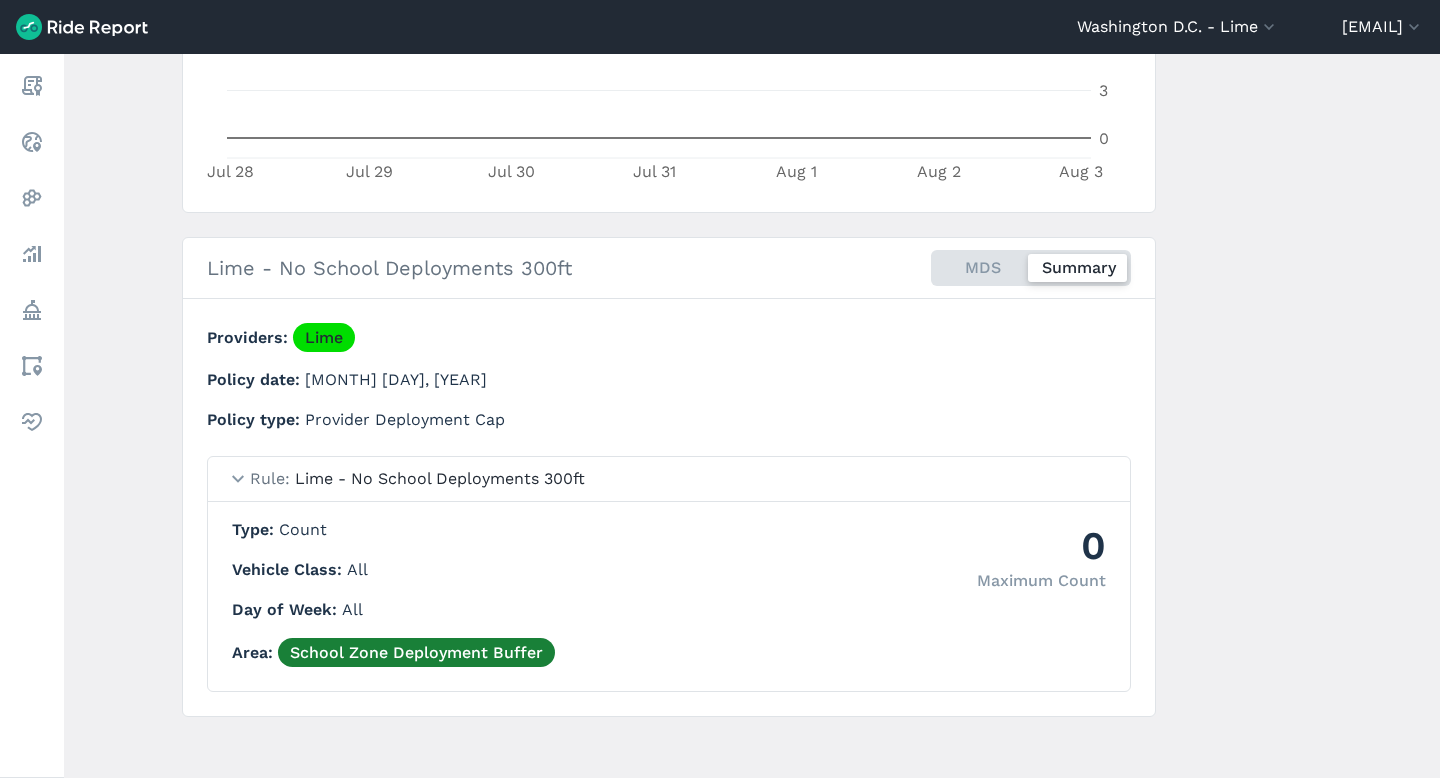 click on "[NUMBER] Maximum Count Type Count Vehicle Class All Day of Week All Area School Zone Deployment Buffer" at bounding box center (669, 592) 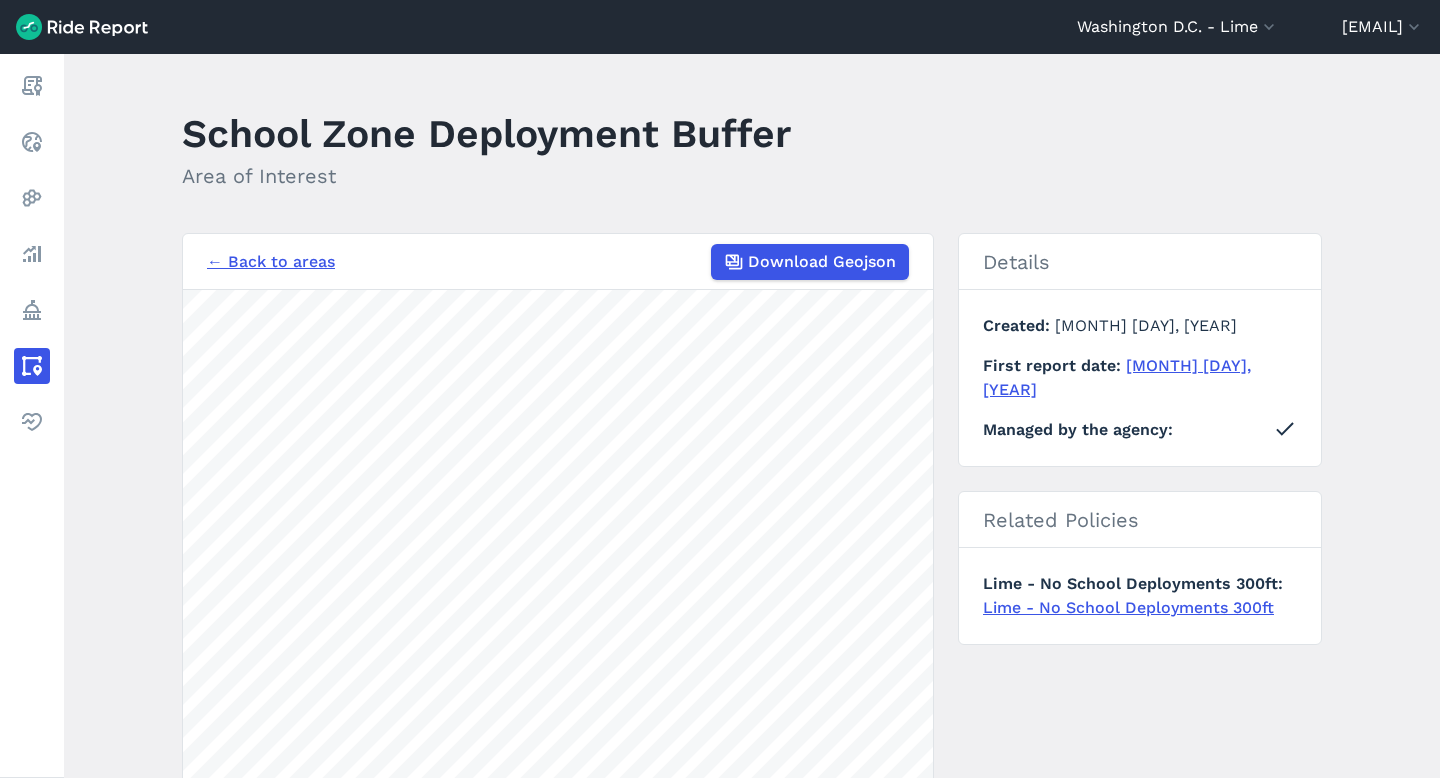 click on "← Back to areas Download Geojson" at bounding box center [558, 262] 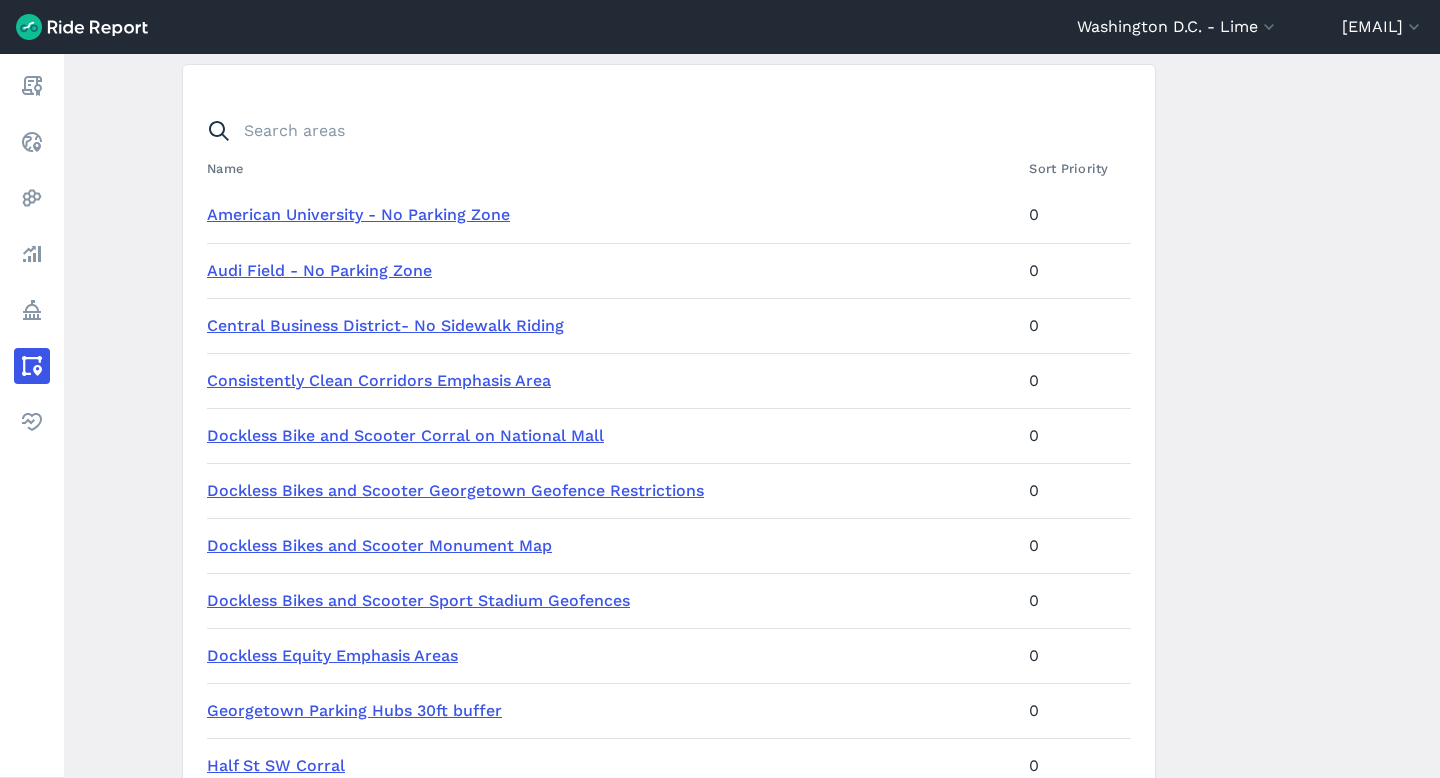 scroll, scrollTop: 0, scrollLeft: 0, axis: both 